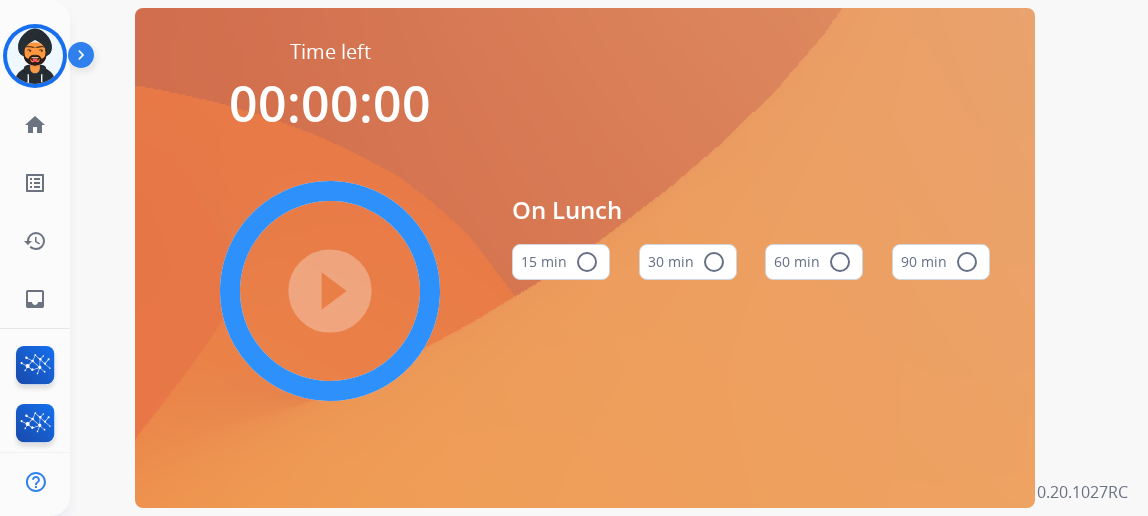 scroll, scrollTop: 0, scrollLeft: 0, axis: both 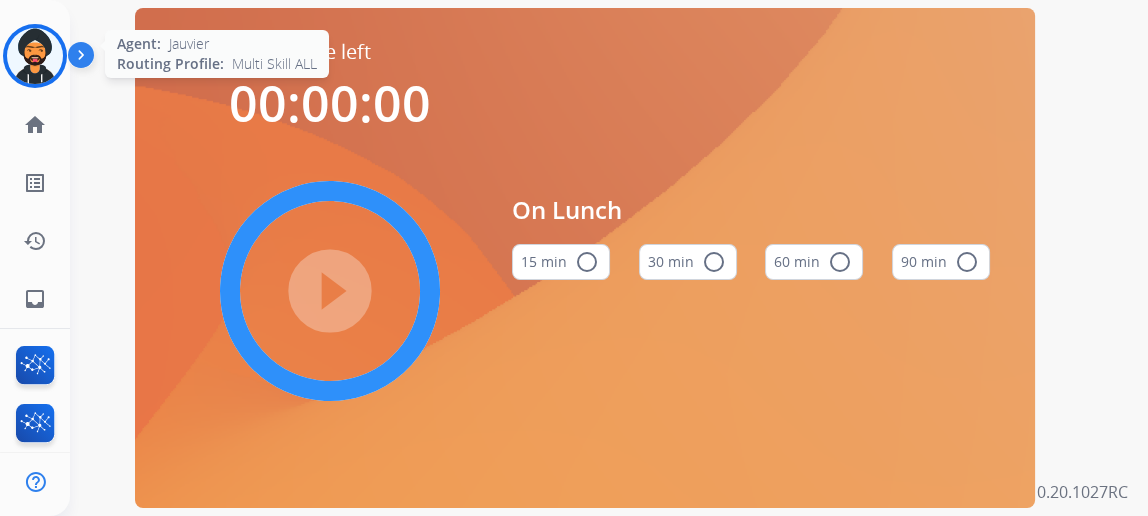 click at bounding box center (35, 56) 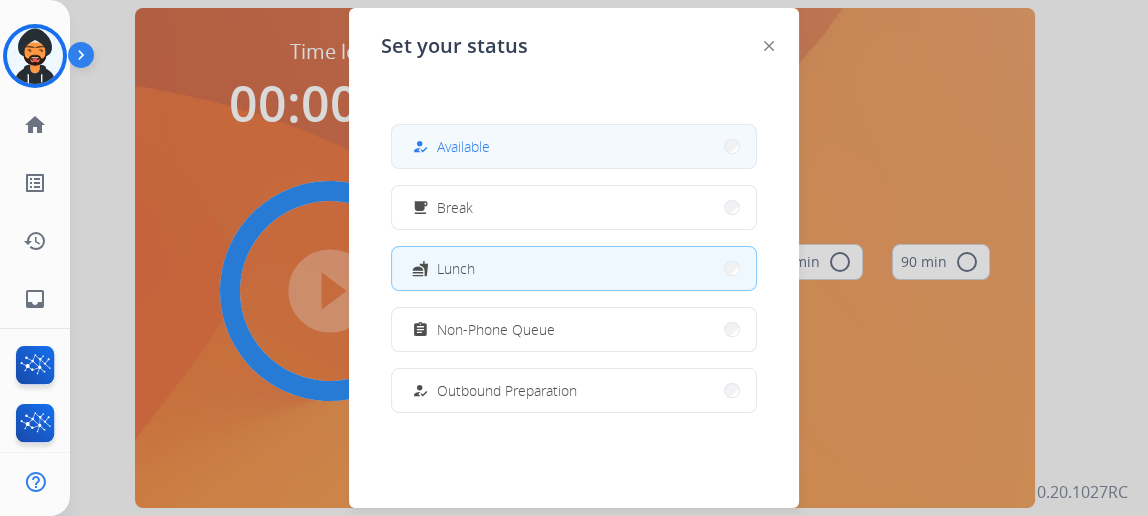 click on "how_to_reg Available" at bounding box center [574, 146] 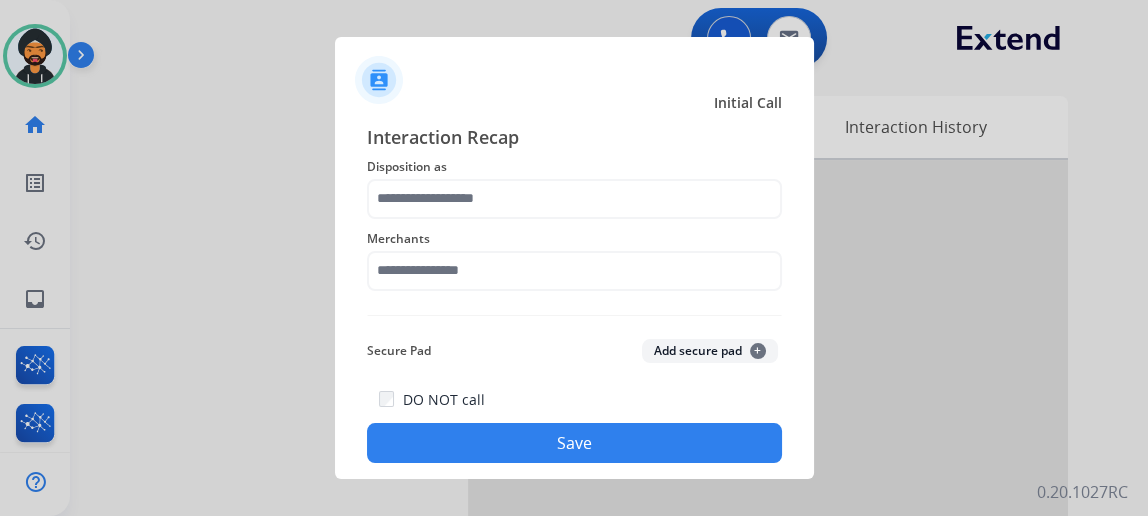 click at bounding box center (574, 258) 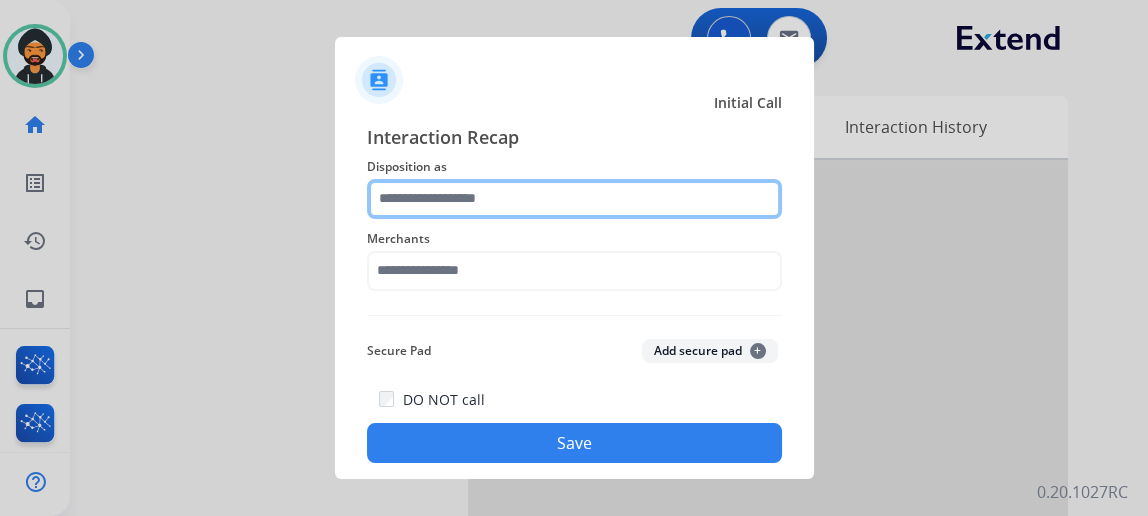 click 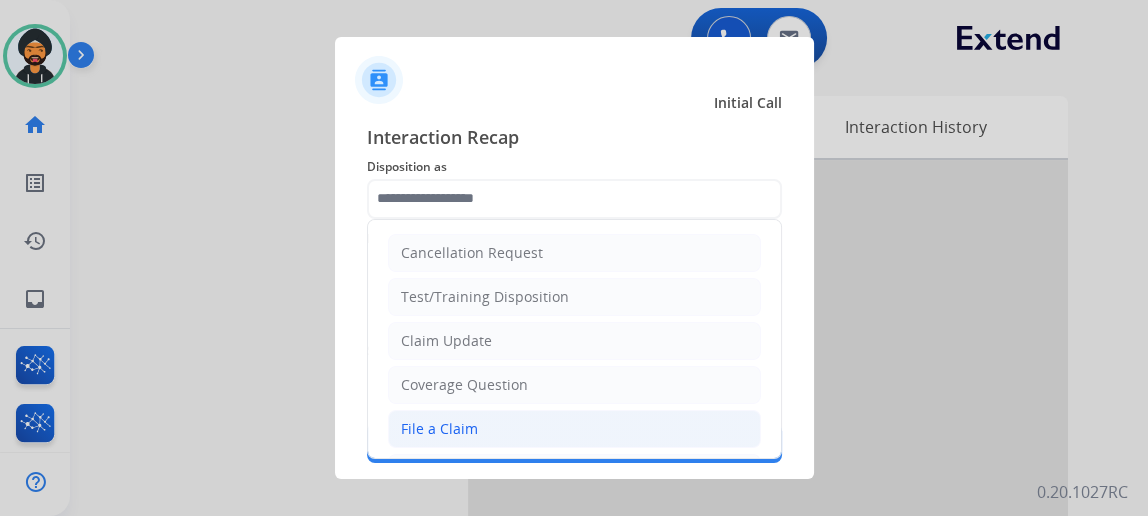 drag, startPoint x: 464, startPoint y: 415, endPoint x: 475, endPoint y: 360, distance: 56.089214 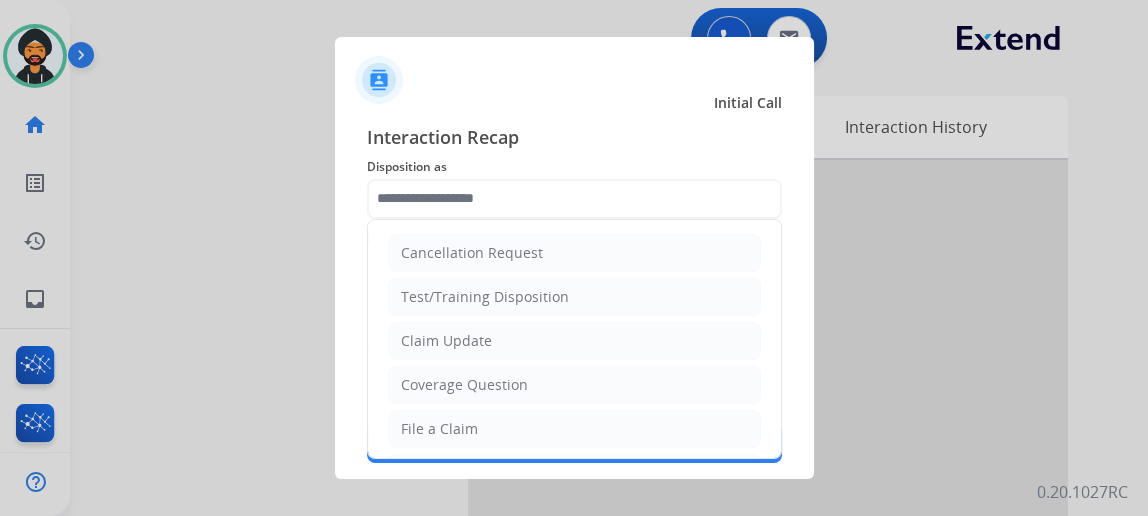 click on "File a Claim" 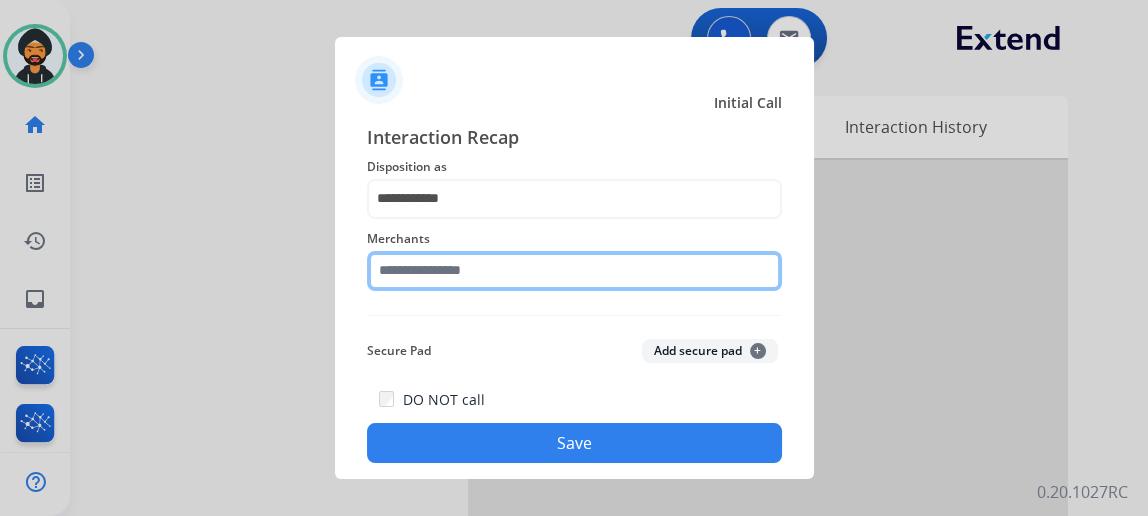 click 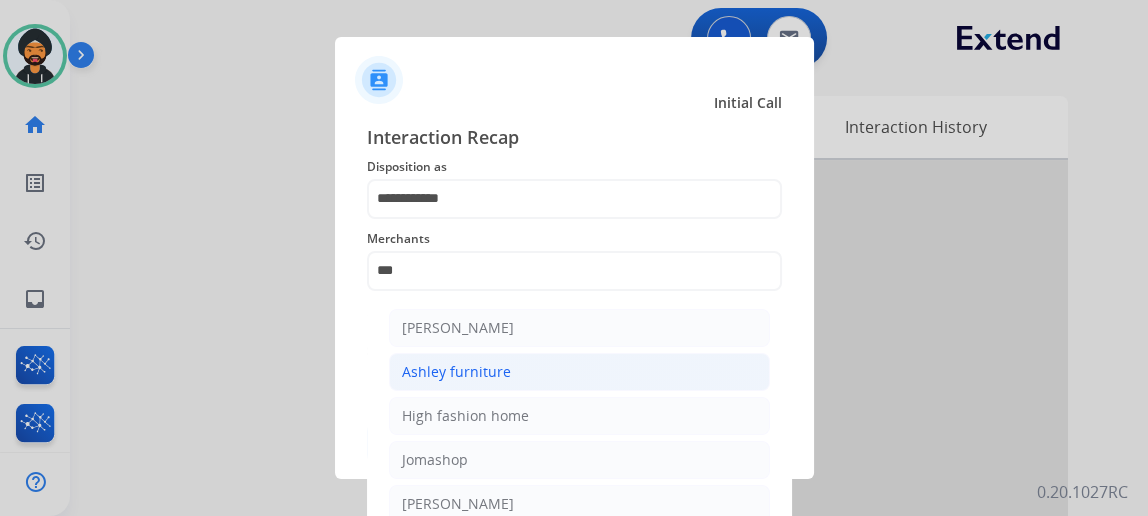 click on "Ashley furniture" 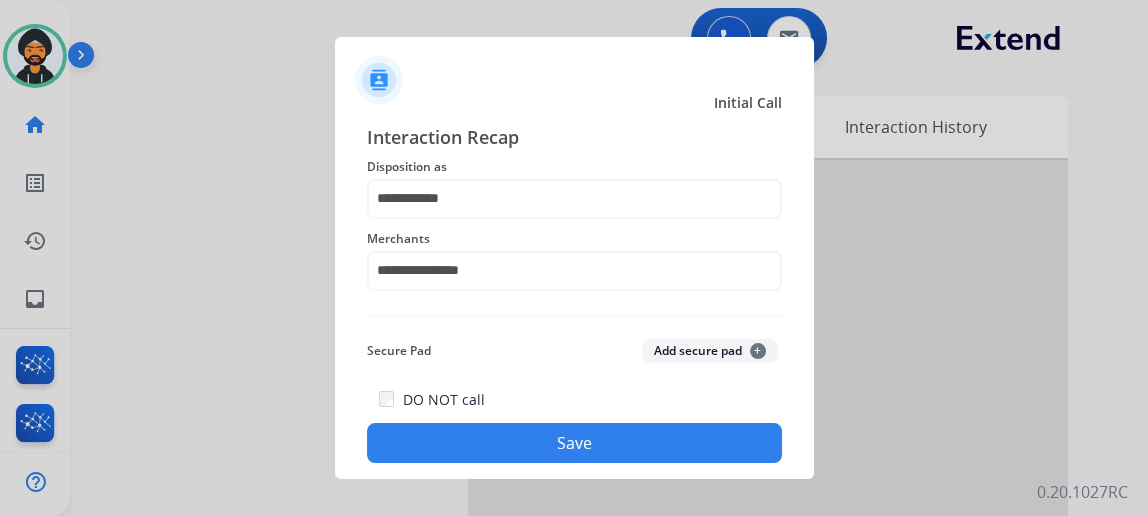 click on "Save" 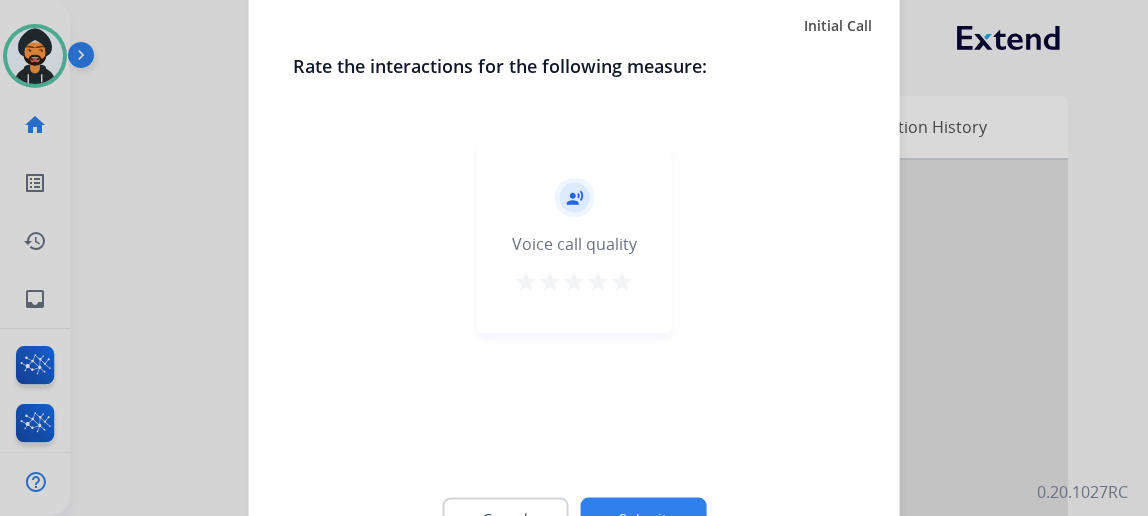 click on "Submit" 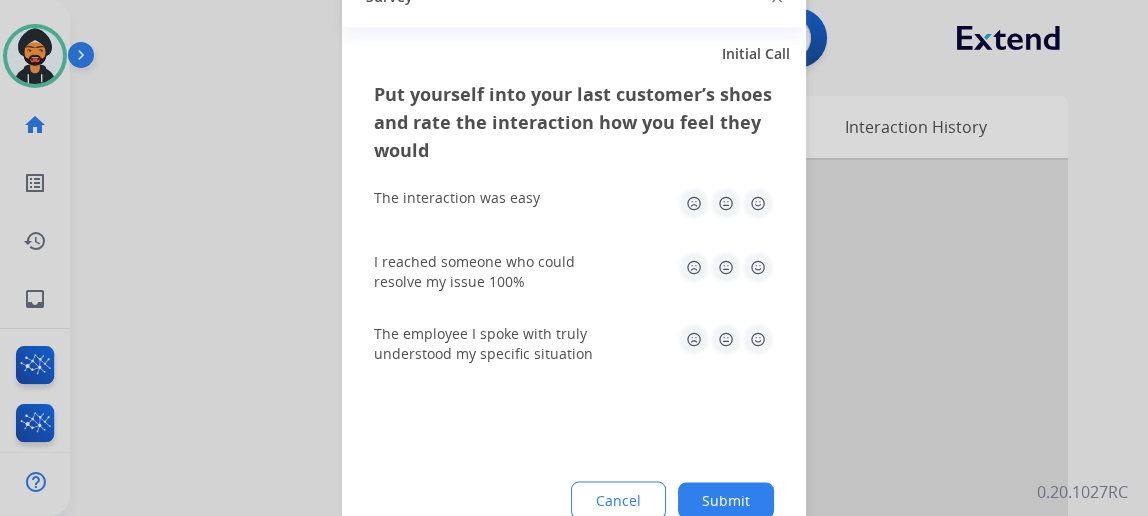 drag, startPoint x: 725, startPoint y: 496, endPoint x: 836, endPoint y: 511, distance: 112.00893 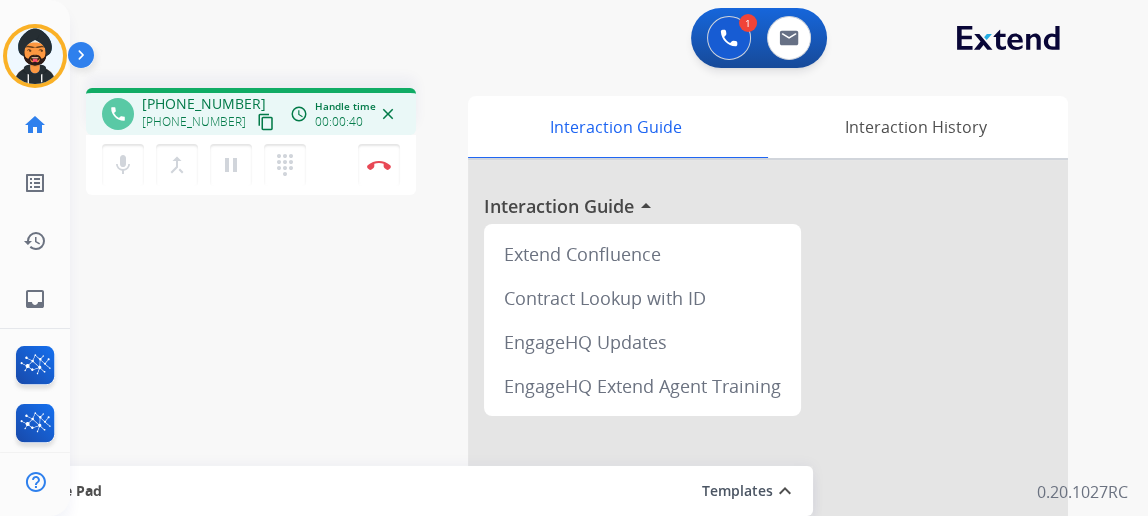 click on "content_copy" at bounding box center (266, 122) 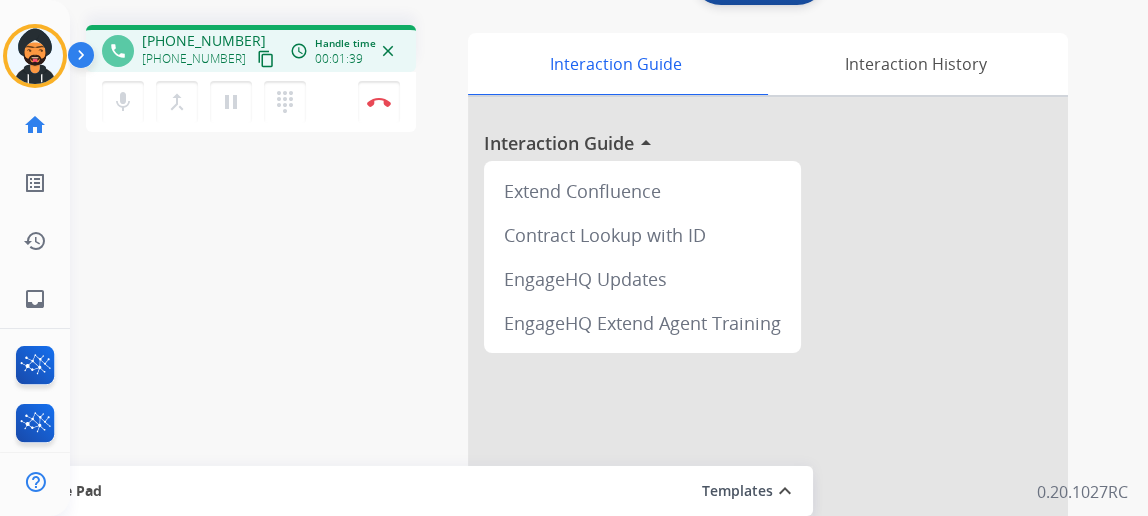 scroll, scrollTop: 90, scrollLeft: 0, axis: vertical 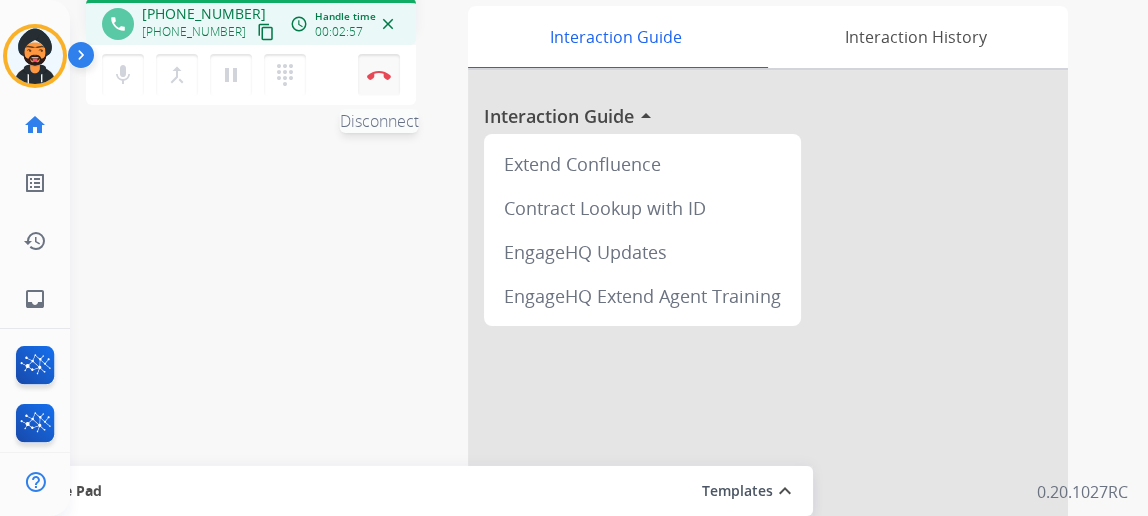 click at bounding box center [379, 75] 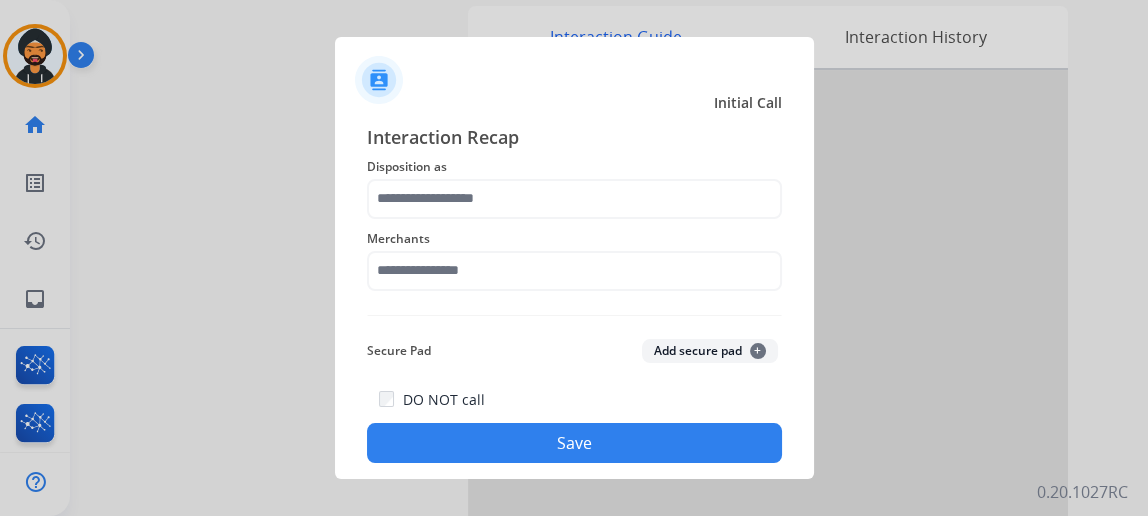 scroll, scrollTop: 43, scrollLeft: 0, axis: vertical 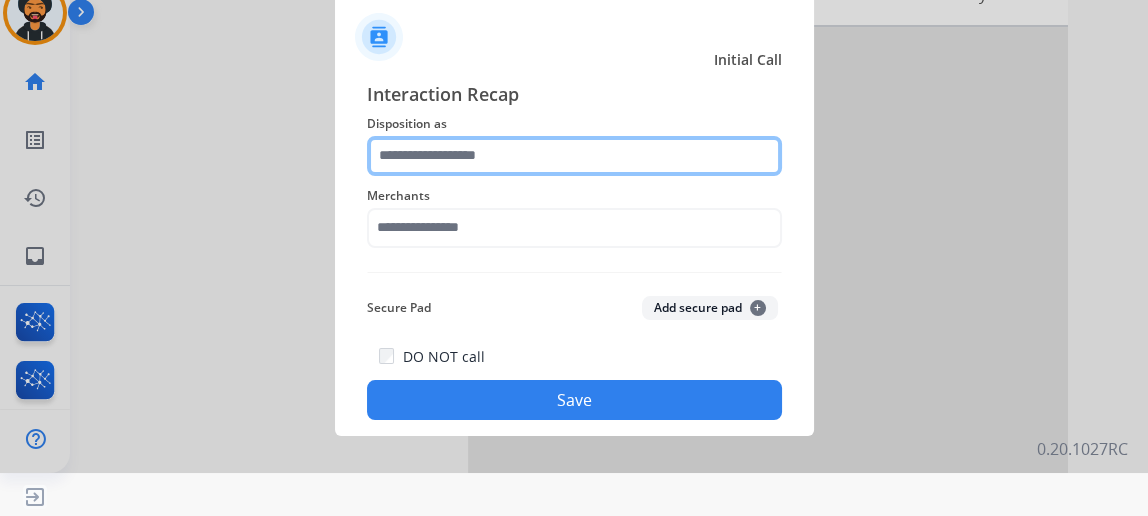 click 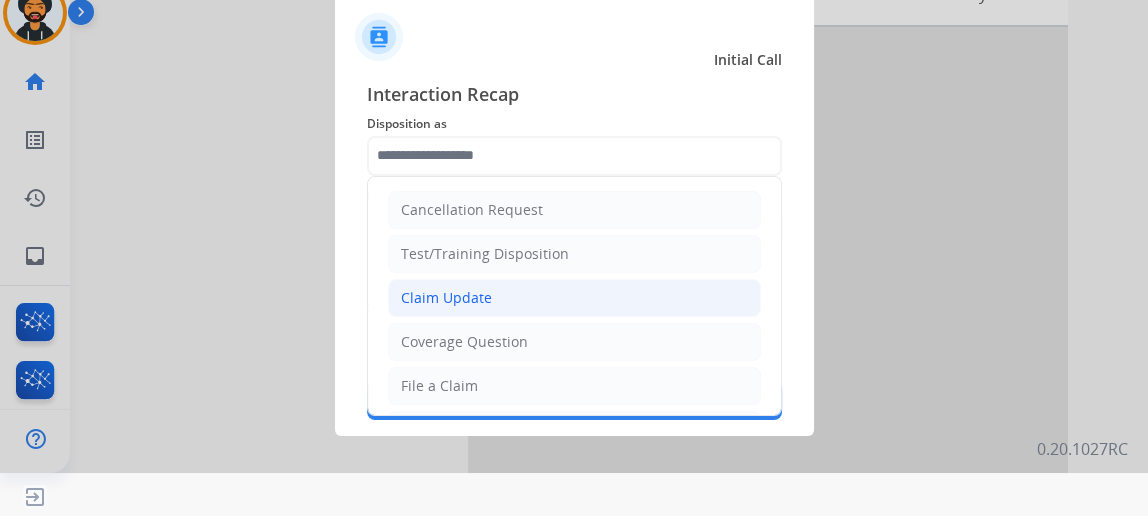 click on "Claim Update" 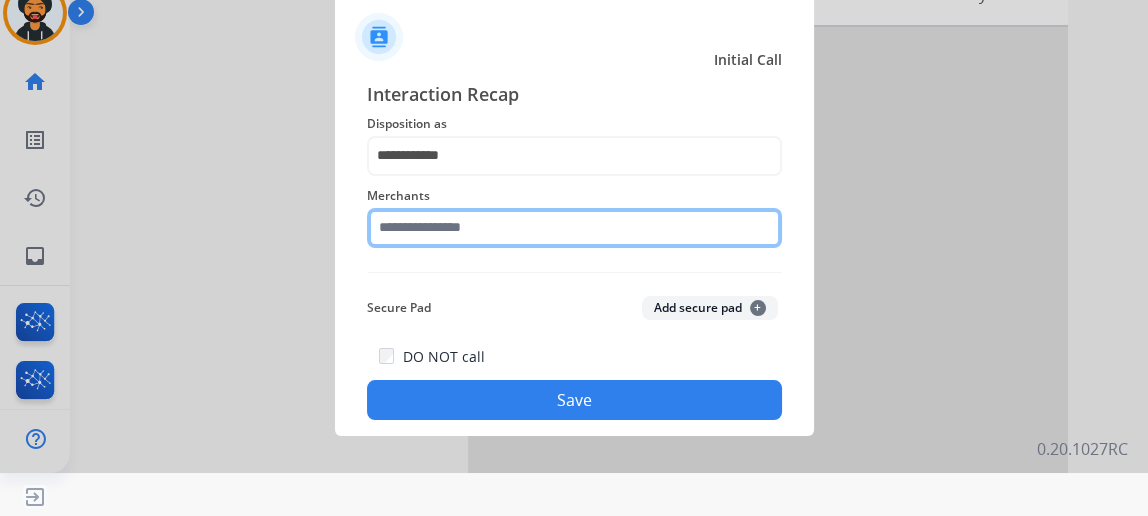 click 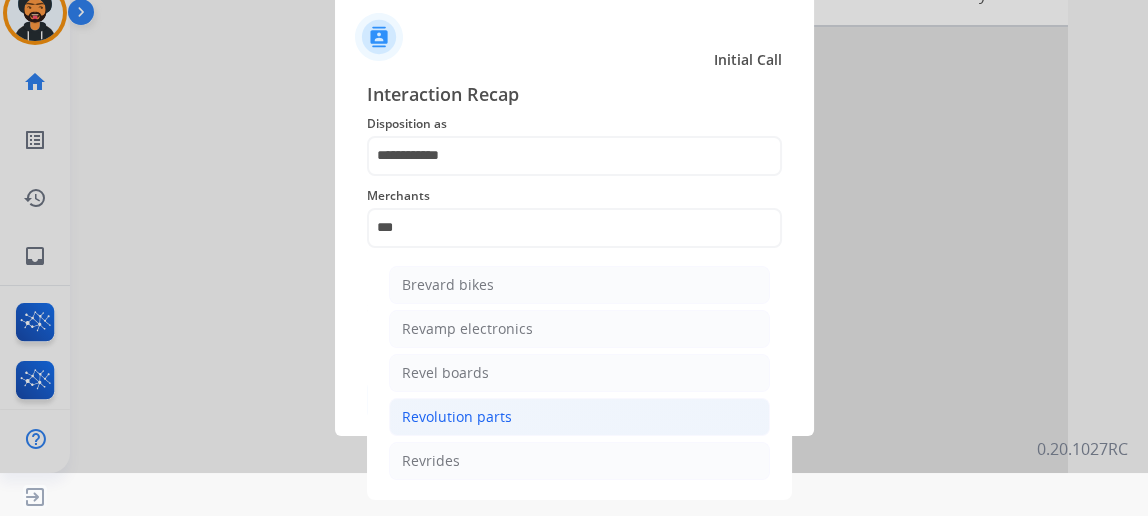 click on "Revolution parts" 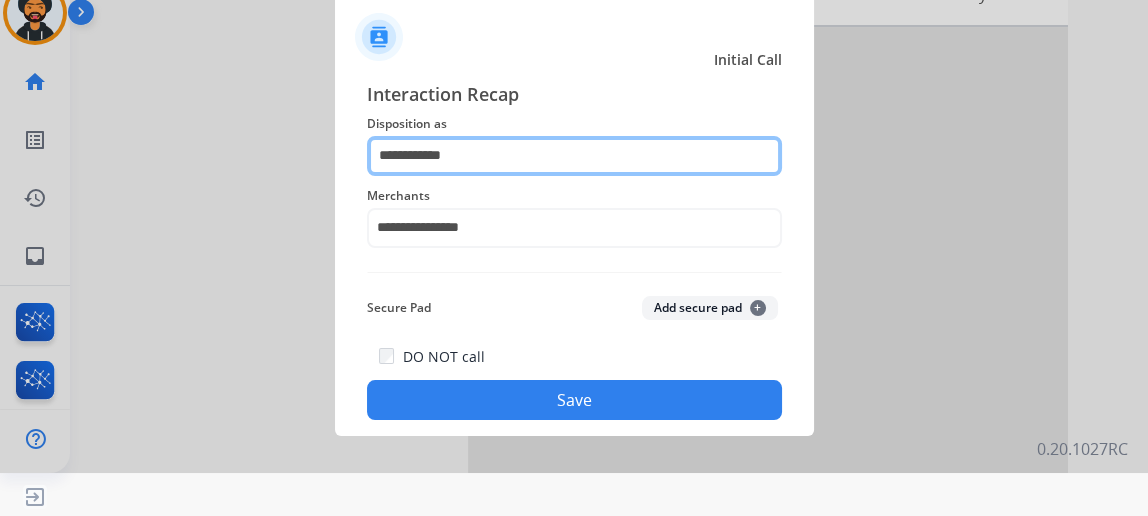 click on "**********" 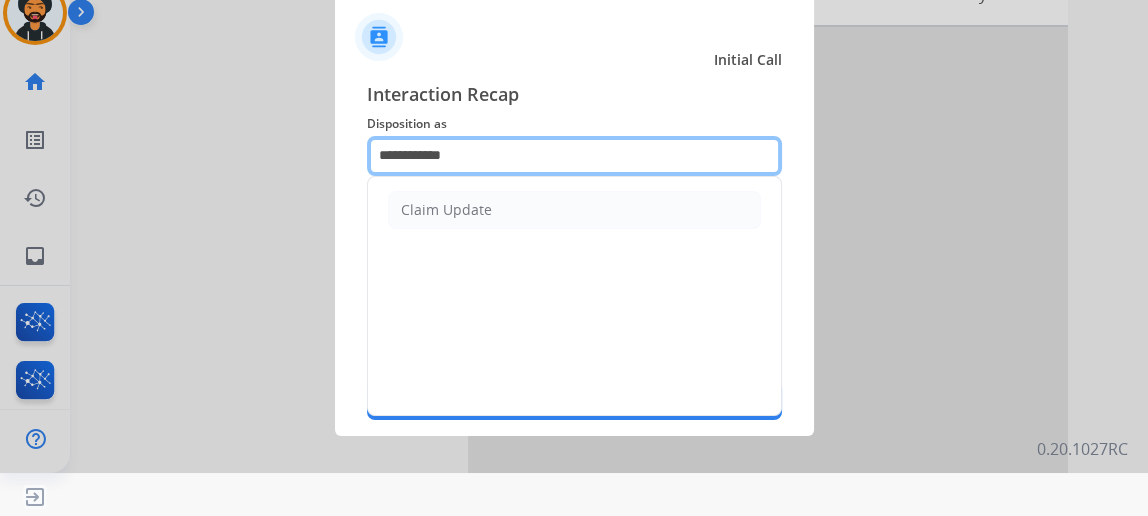 click on "**********" 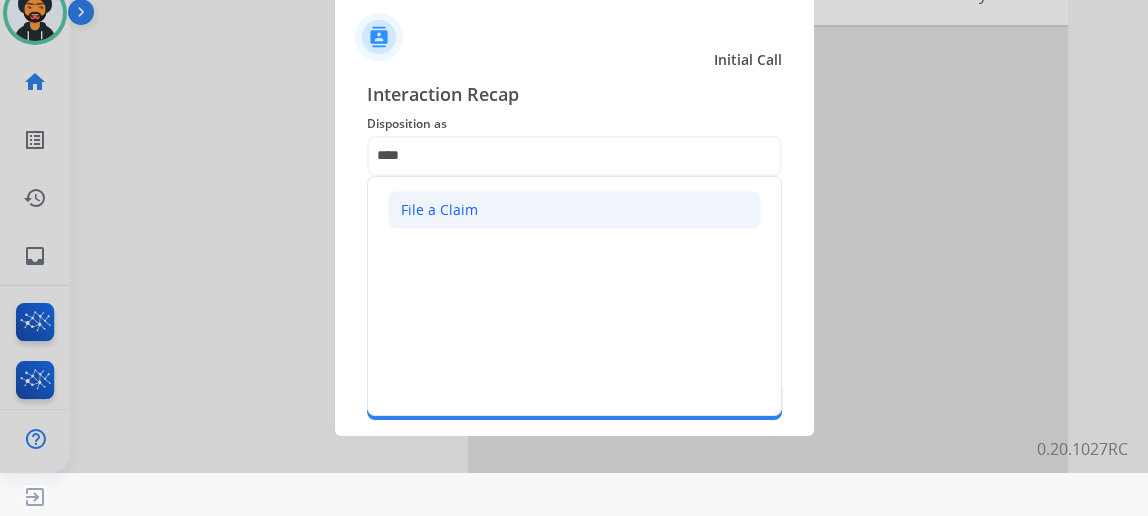 click on "File a Claim" 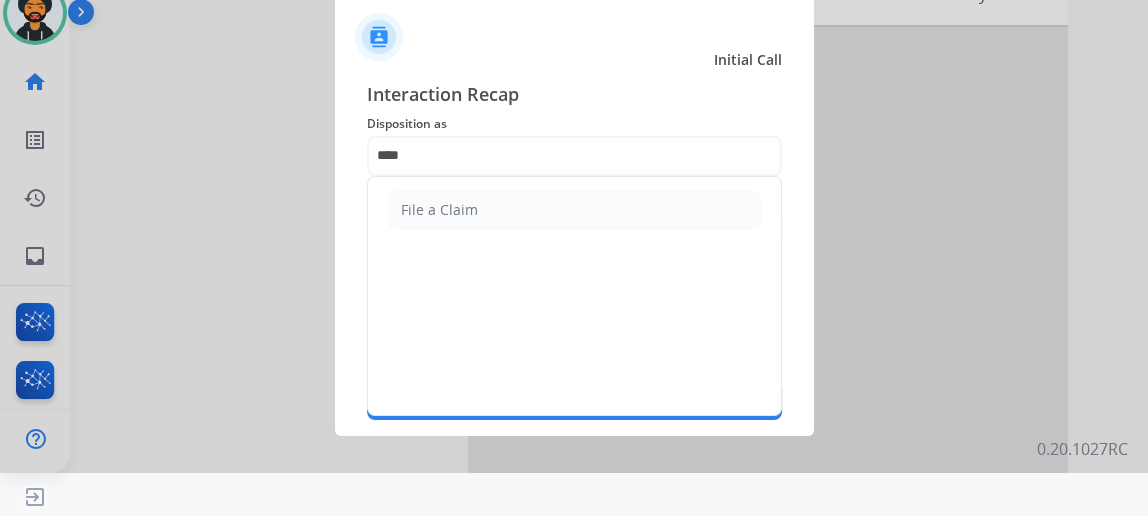 type on "**********" 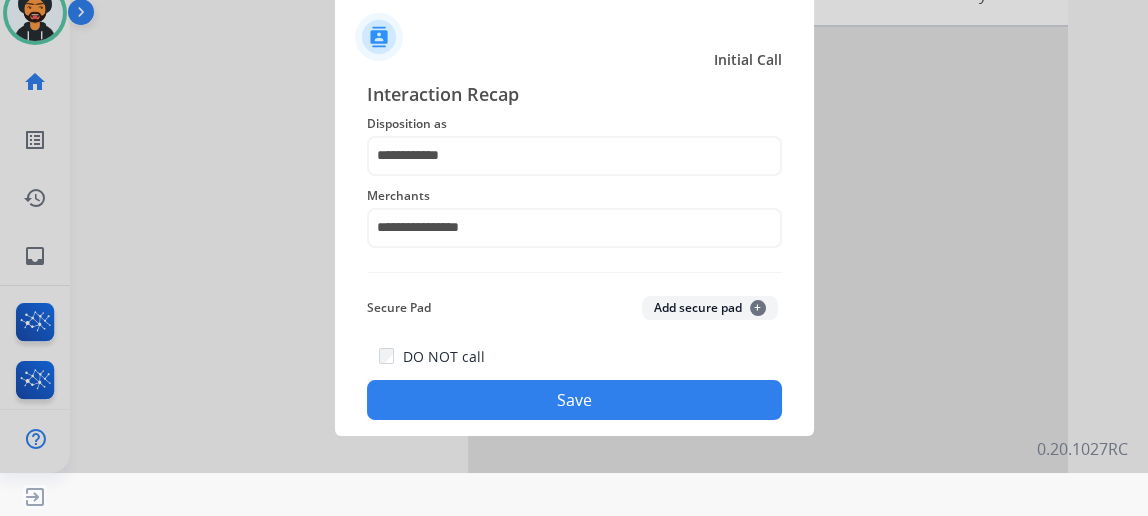 click on "Save" 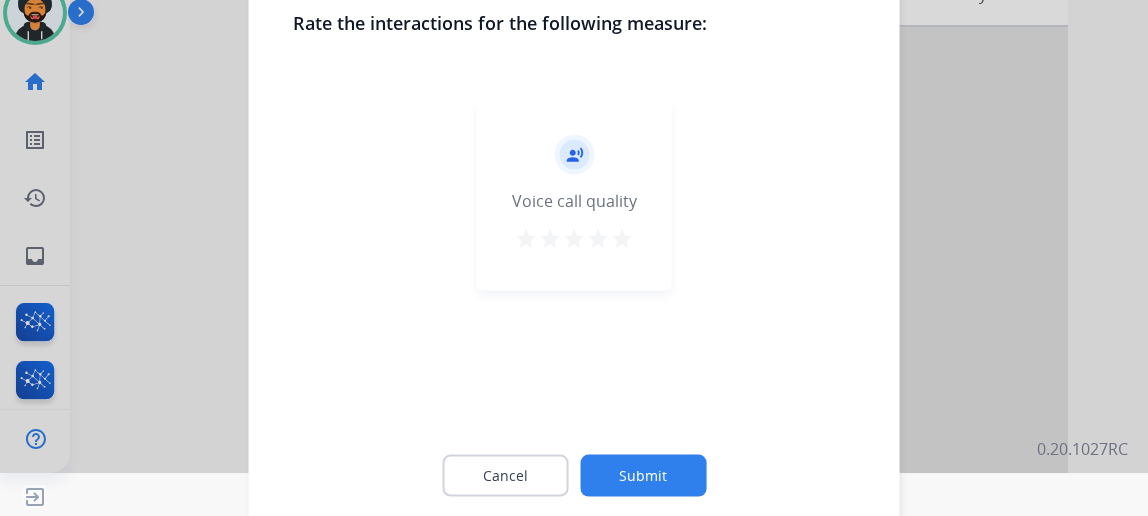 click on "Submit" 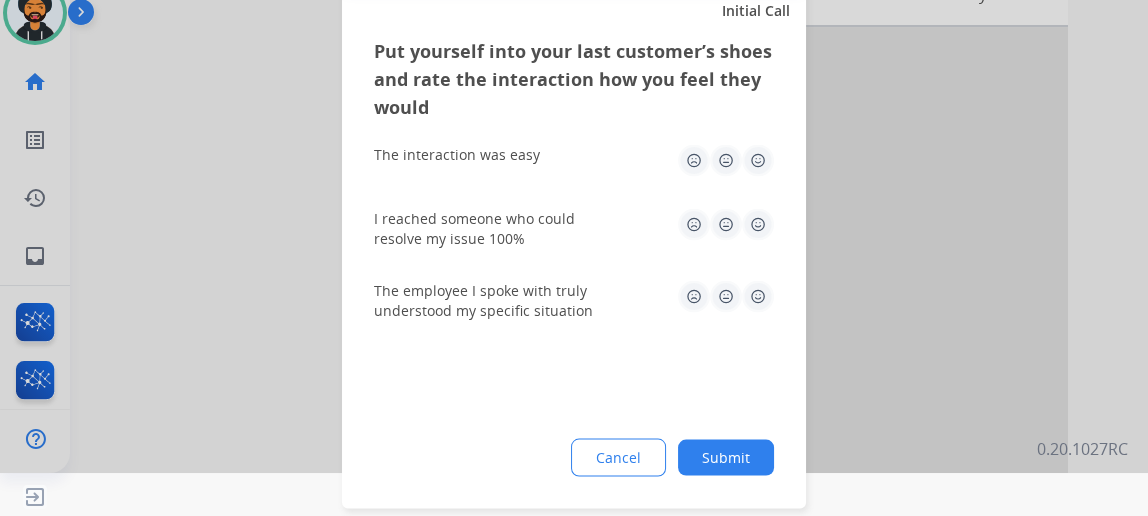 click on "Submit" 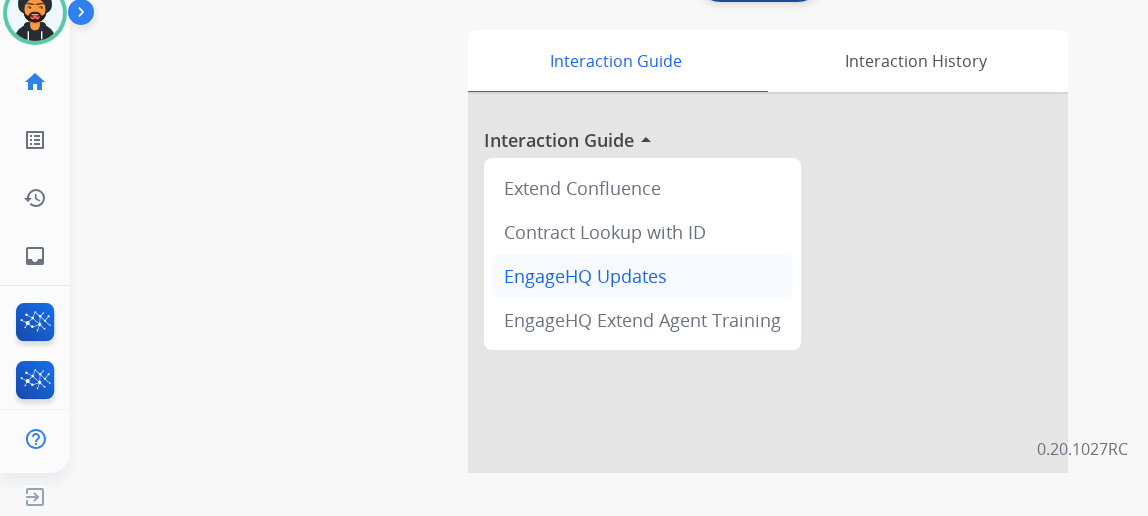 scroll, scrollTop: 0, scrollLeft: 0, axis: both 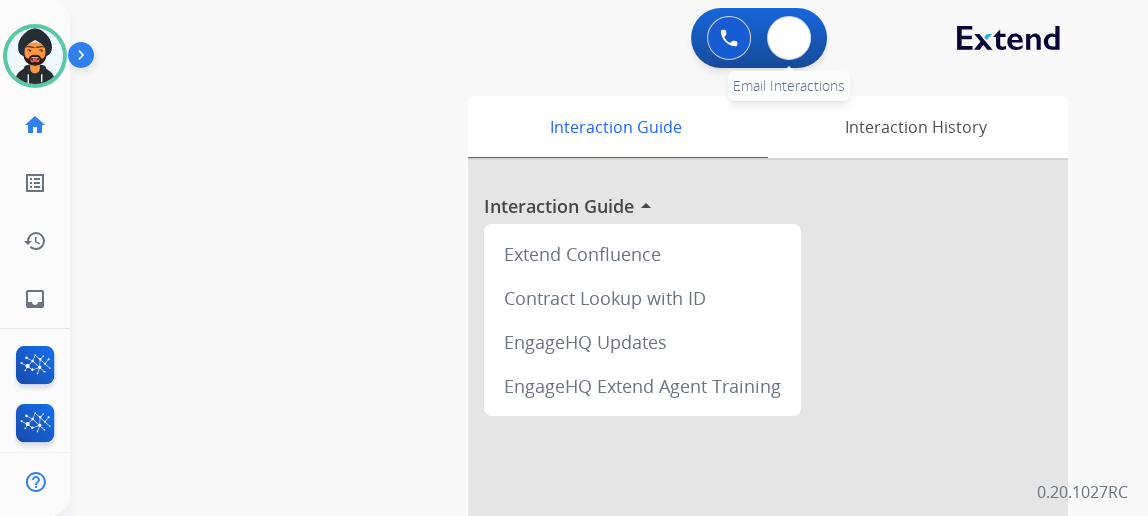 click on "0  Email Interactions" at bounding box center (789, 38) 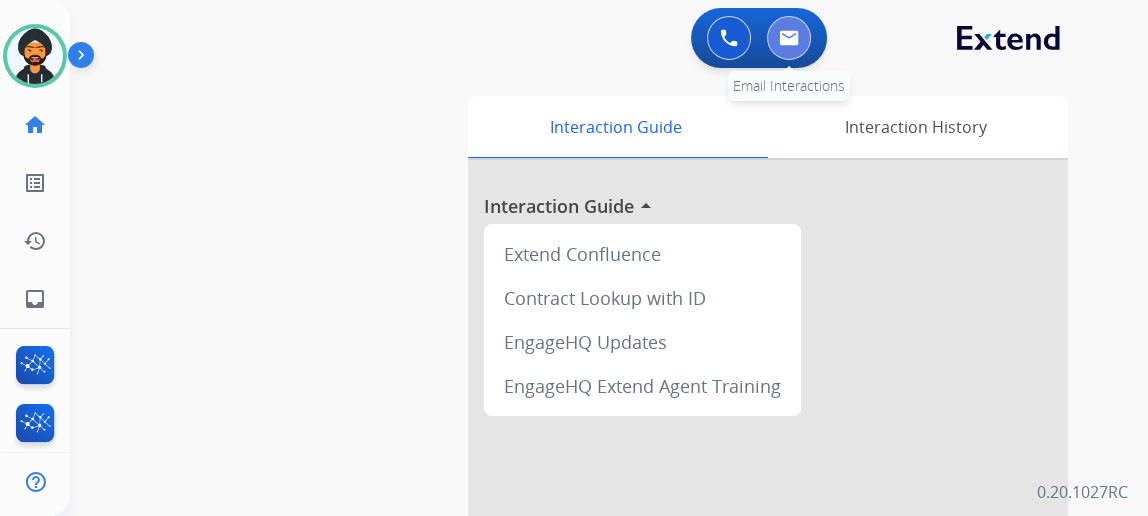 click at bounding box center [789, 38] 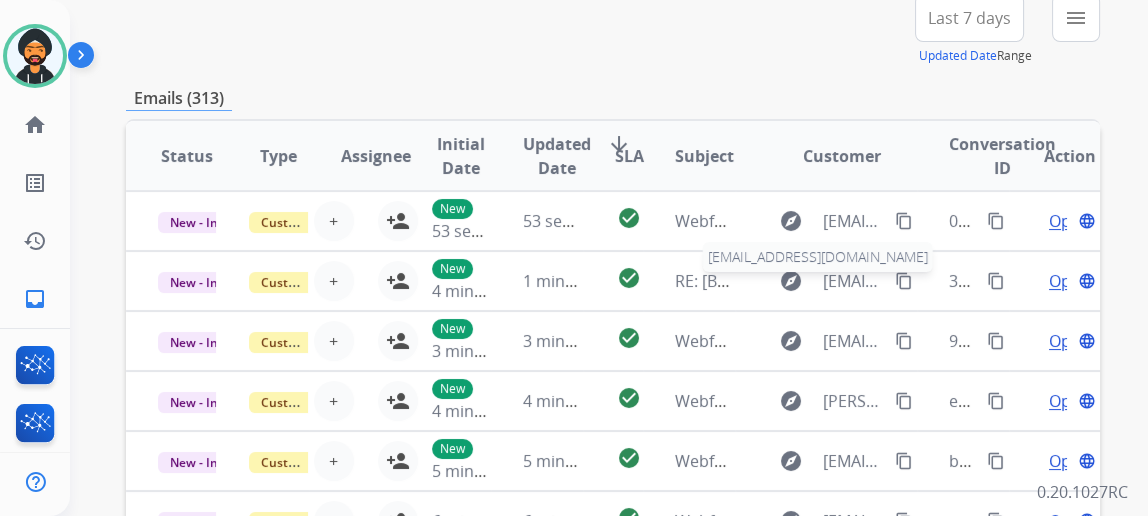 scroll, scrollTop: 0, scrollLeft: 0, axis: both 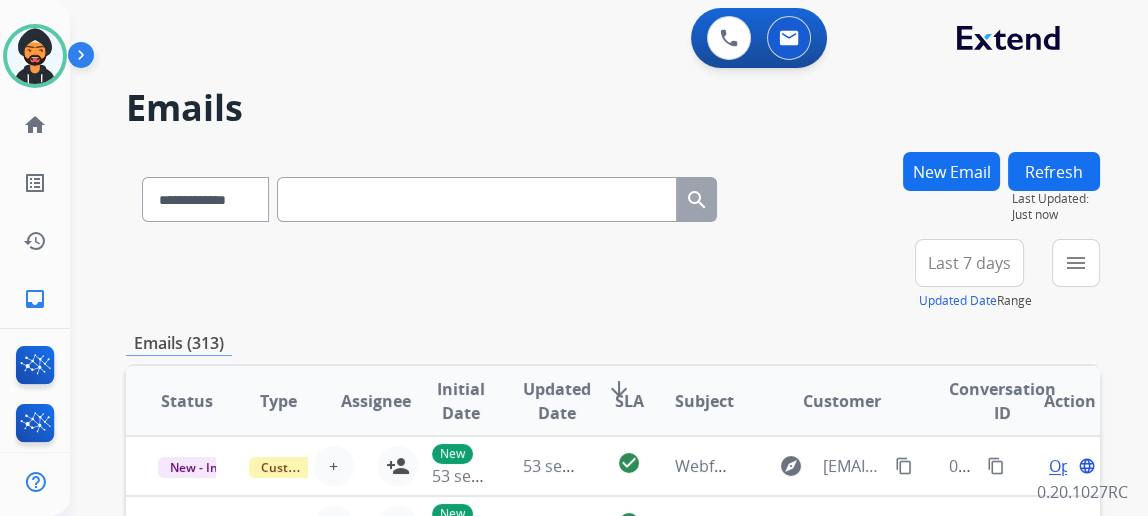 click on "Last 7 days" at bounding box center [969, 263] 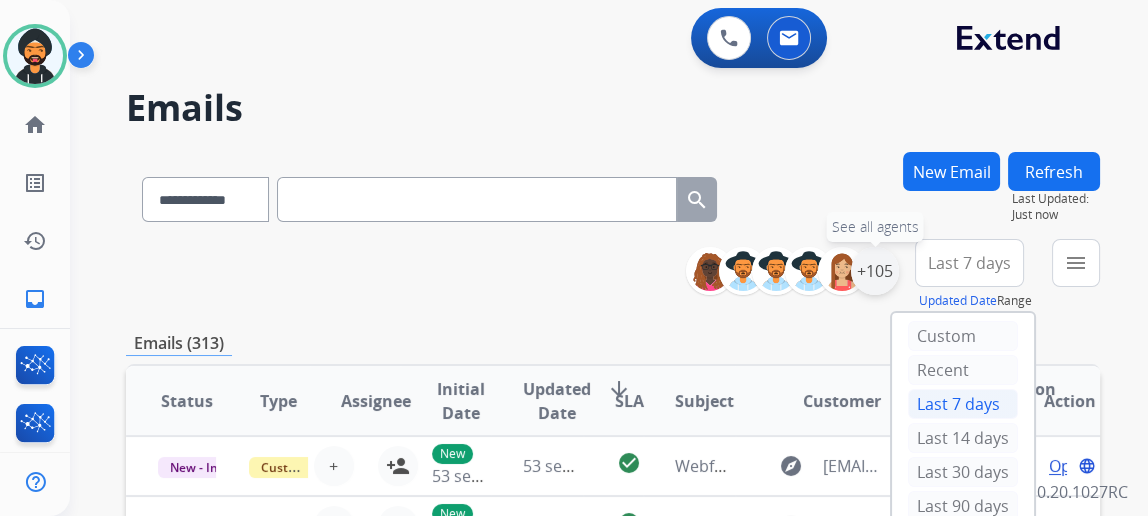 click on "+105" at bounding box center (875, 271) 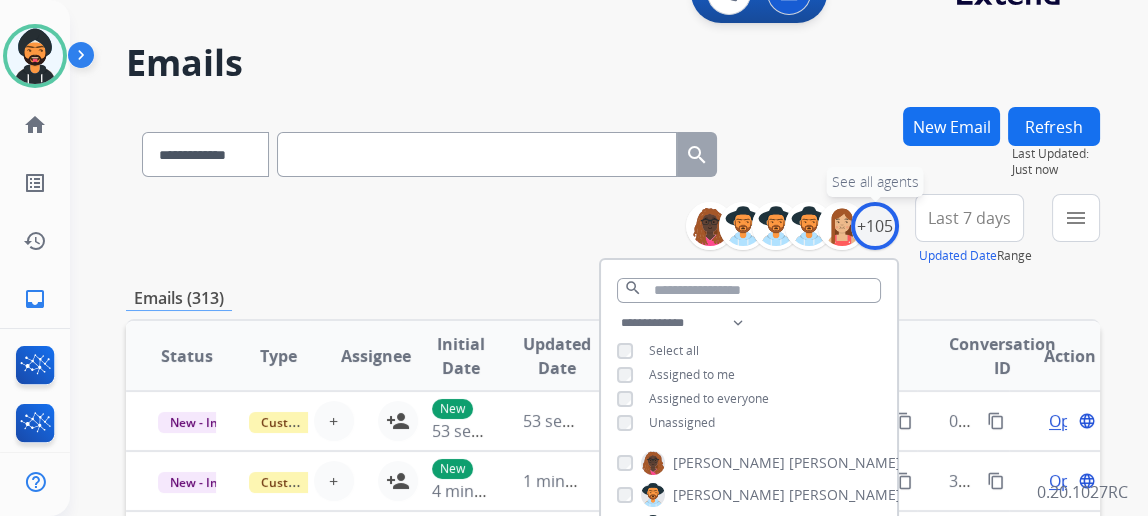 scroll, scrollTop: 181, scrollLeft: 0, axis: vertical 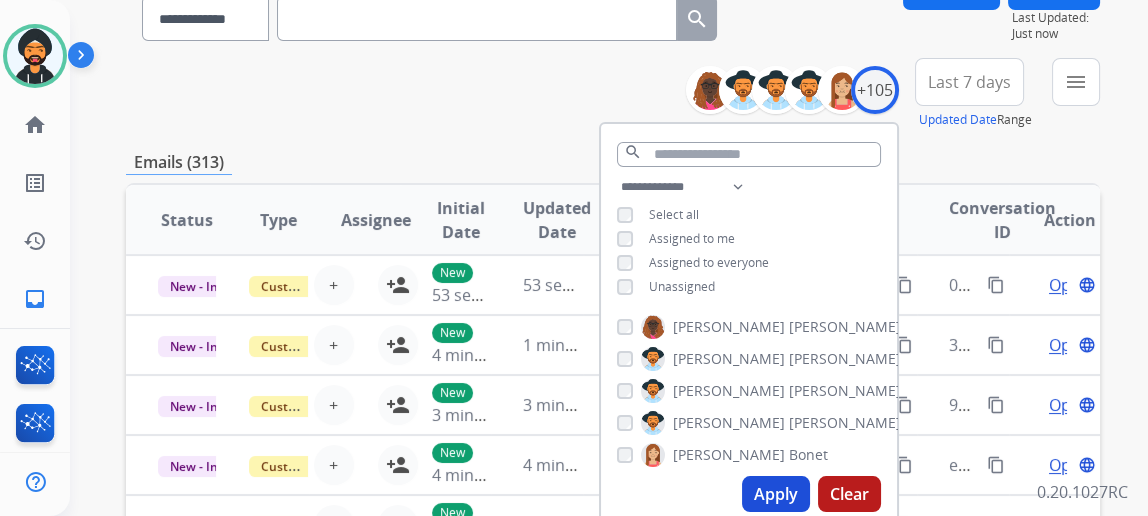 click on "Apply" at bounding box center (776, 494) 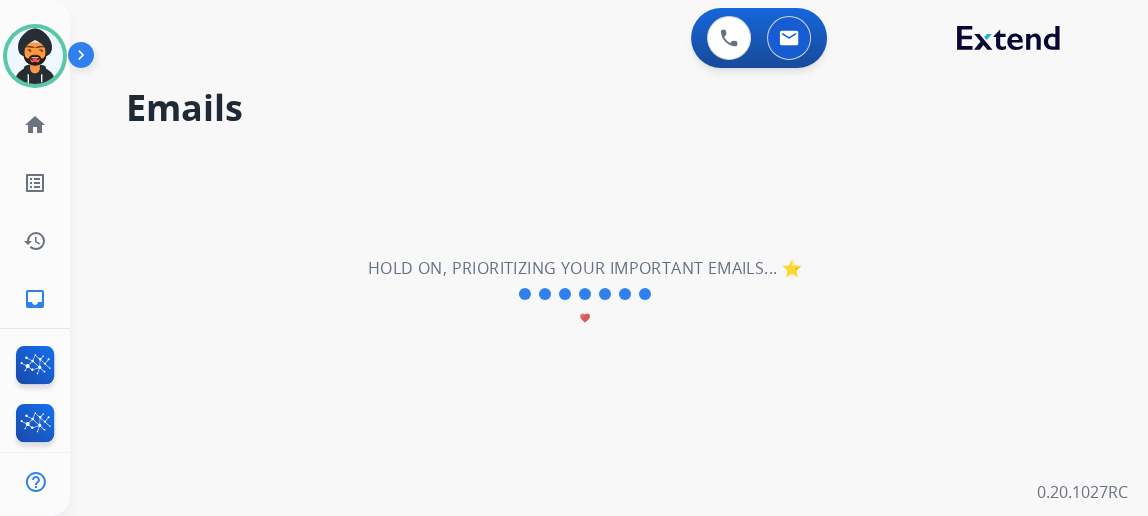 scroll, scrollTop: 0, scrollLeft: 0, axis: both 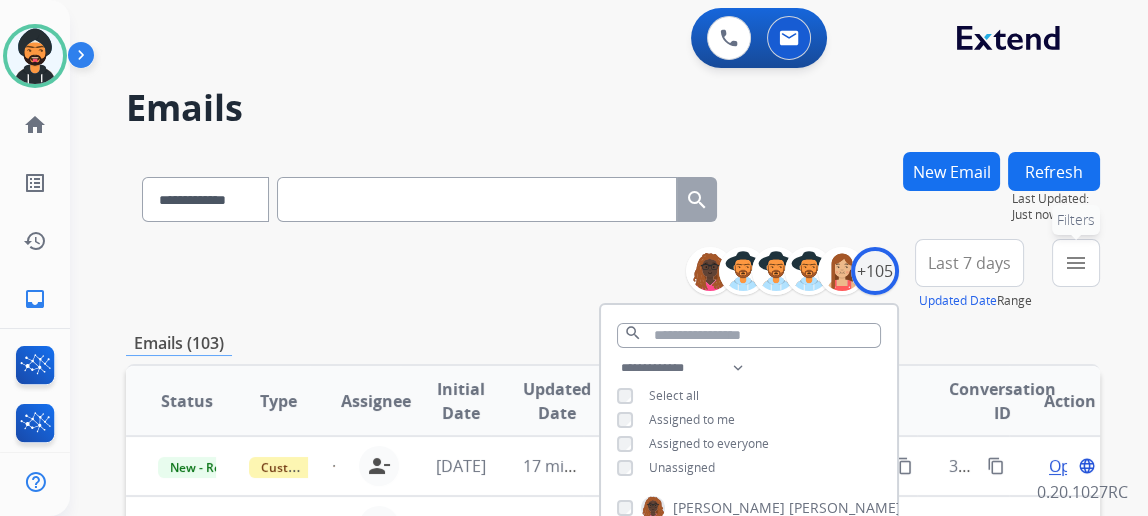 click on "menu" at bounding box center (1076, 263) 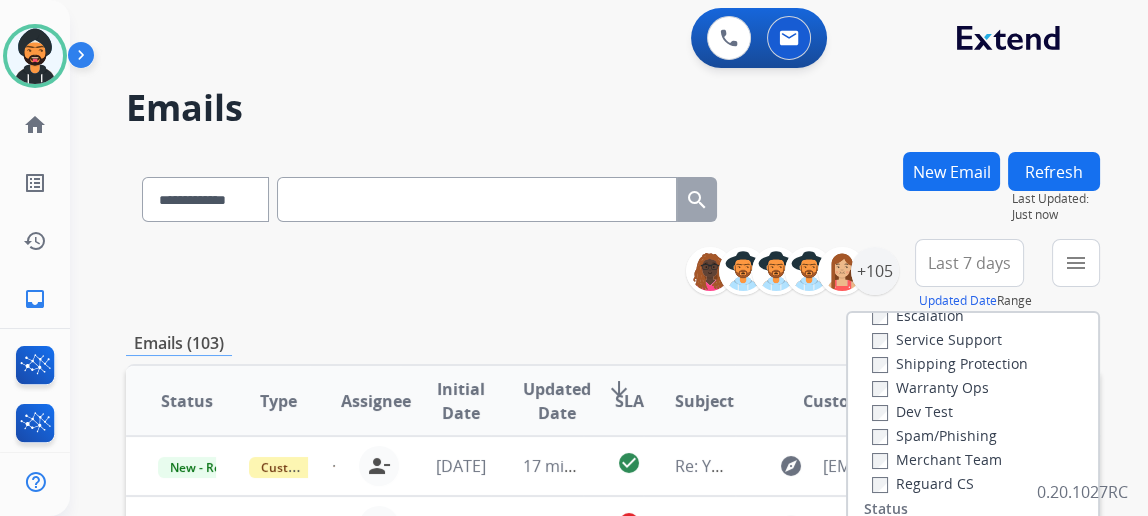scroll, scrollTop: 181, scrollLeft: 0, axis: vertical 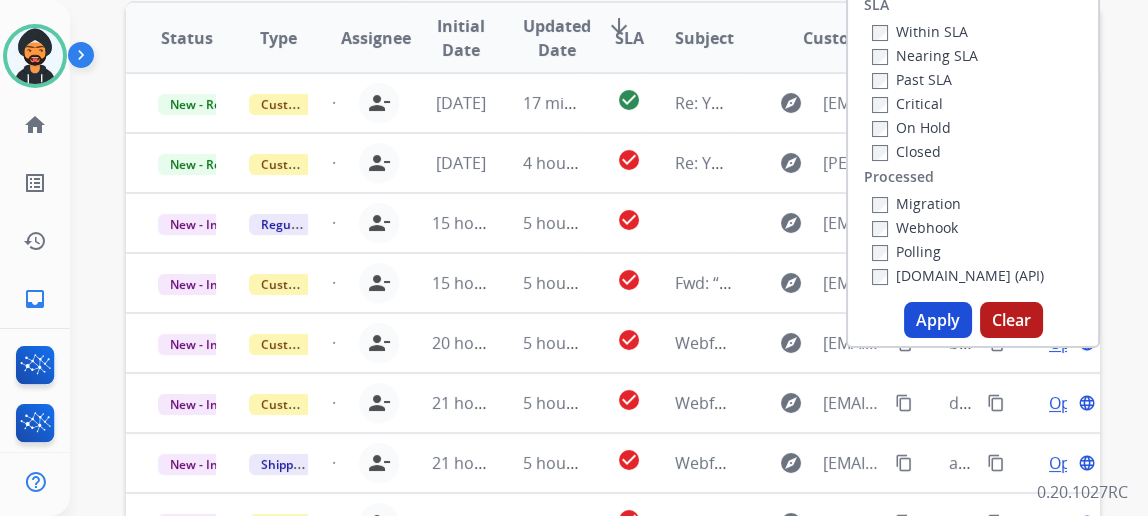 click on "Apply" at bounding box center (938, 320) 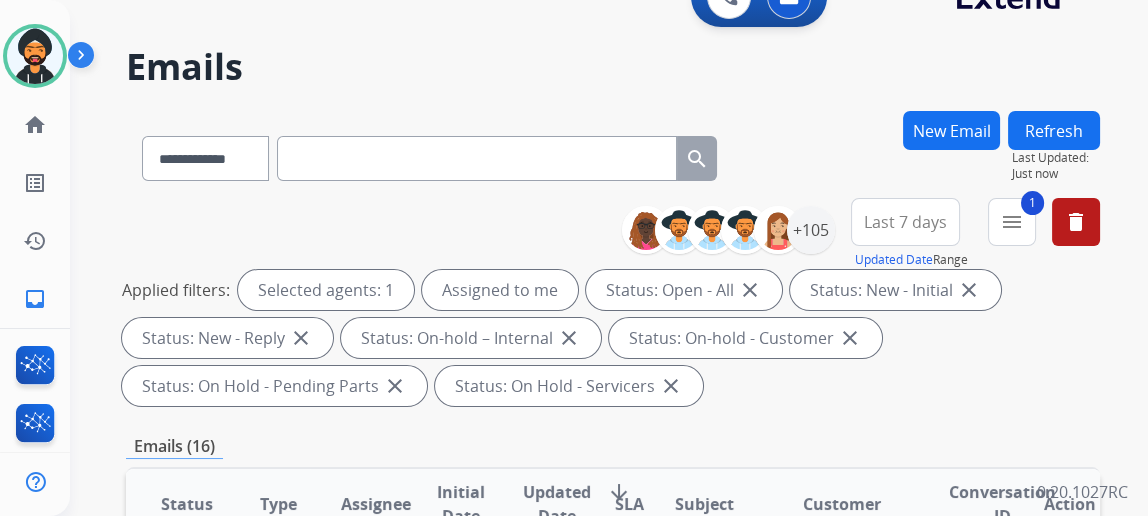 scroll, scrollTop: 272, scrollLeft: 0, axis: vertical 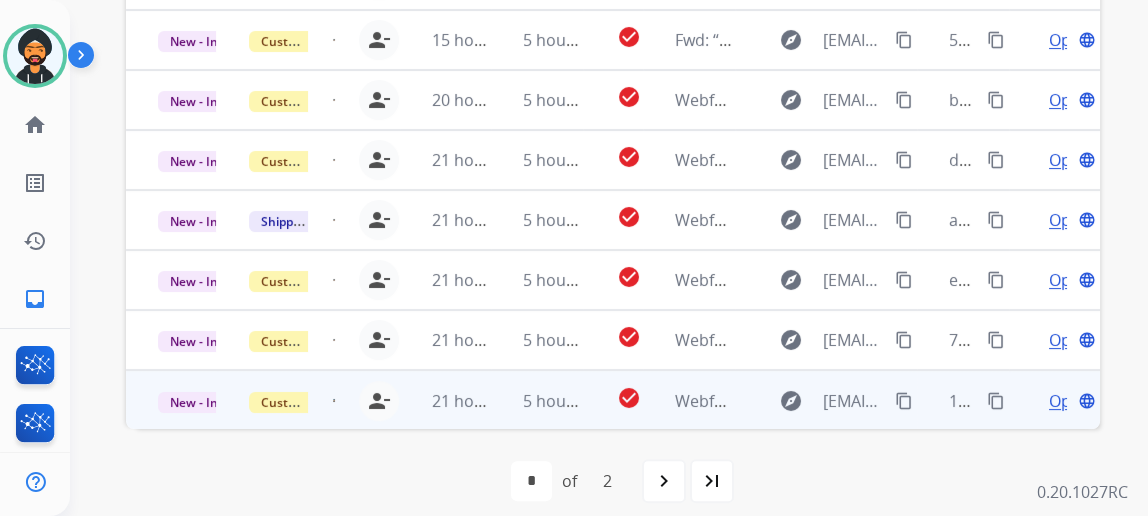 click on "Open language" at bounding box center [1054, 400] 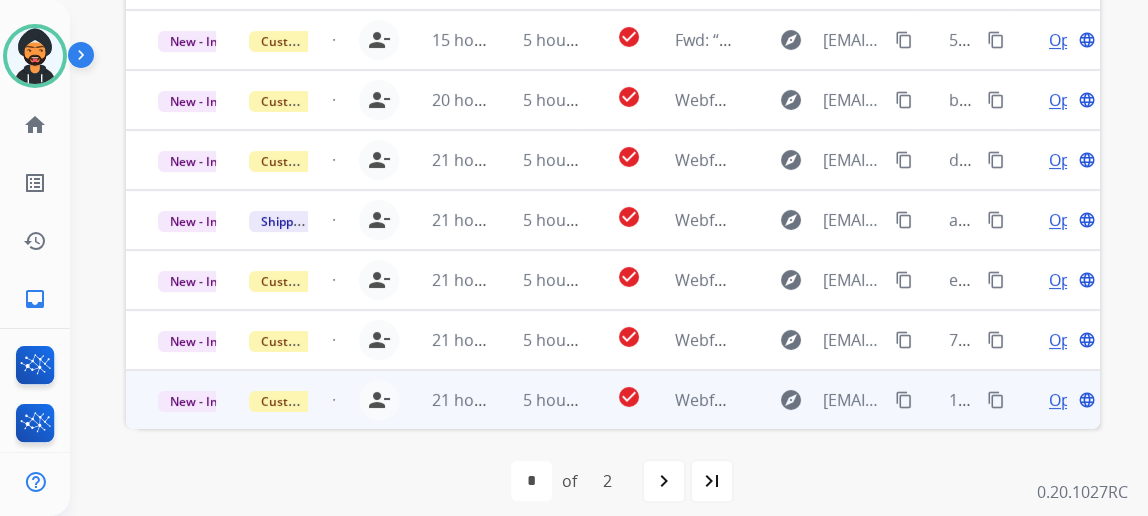 click on "Open" at bounding box center (1069, 400) 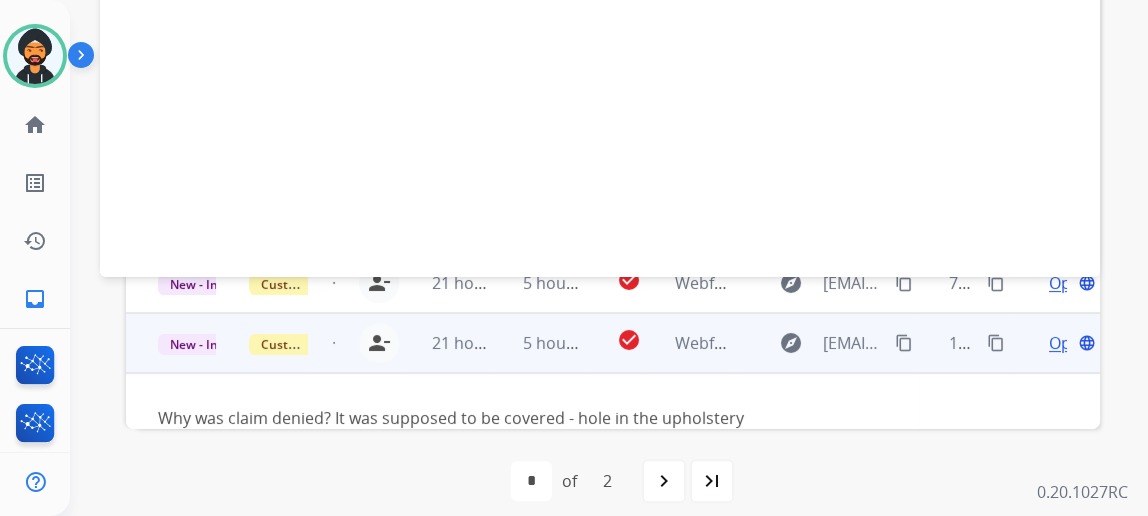 scroll, scrollTop: 90, scrollLeft: 0, axis: vertical 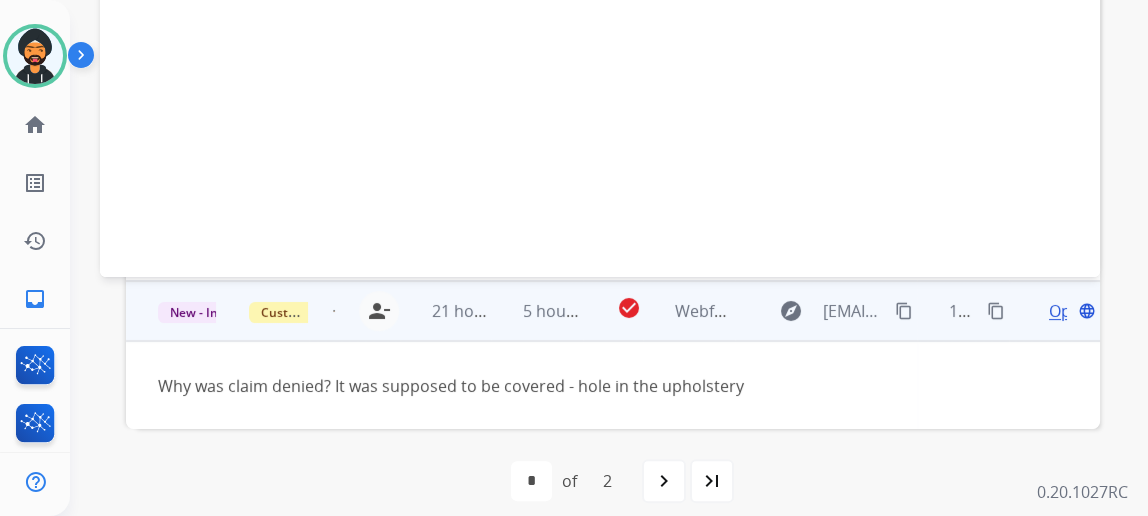 click on "Open" at bounding box center [1069, 311] 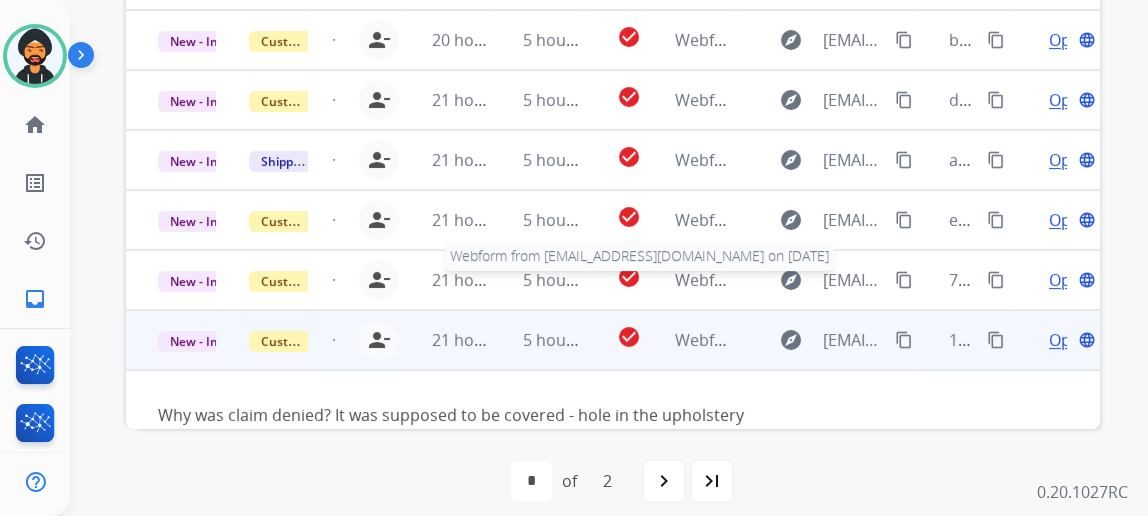 scroll, scrollTop: 90, scrollLeft: 0, axis: vertical 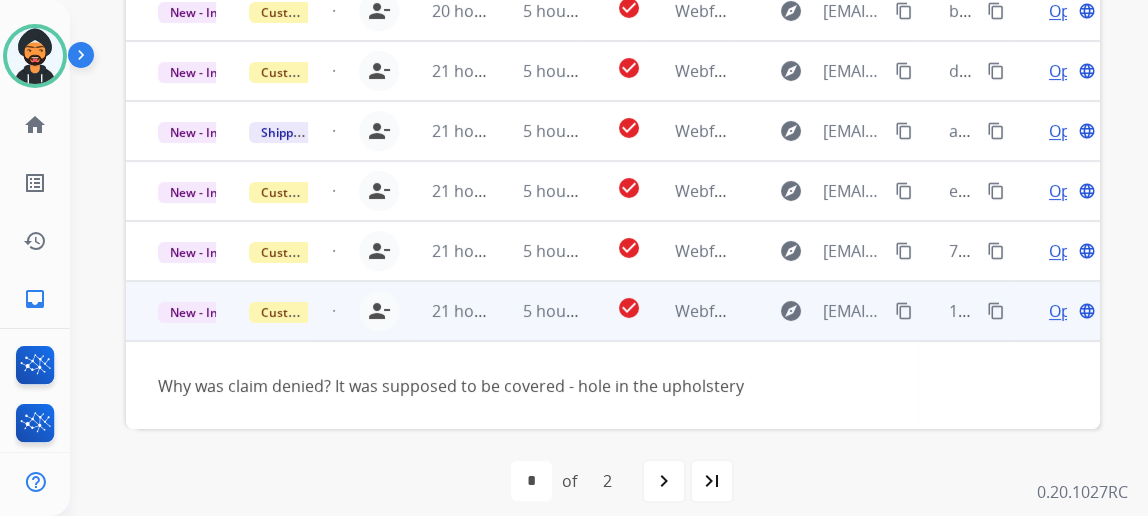 click on "Open" at bounding box center (1069, 311) 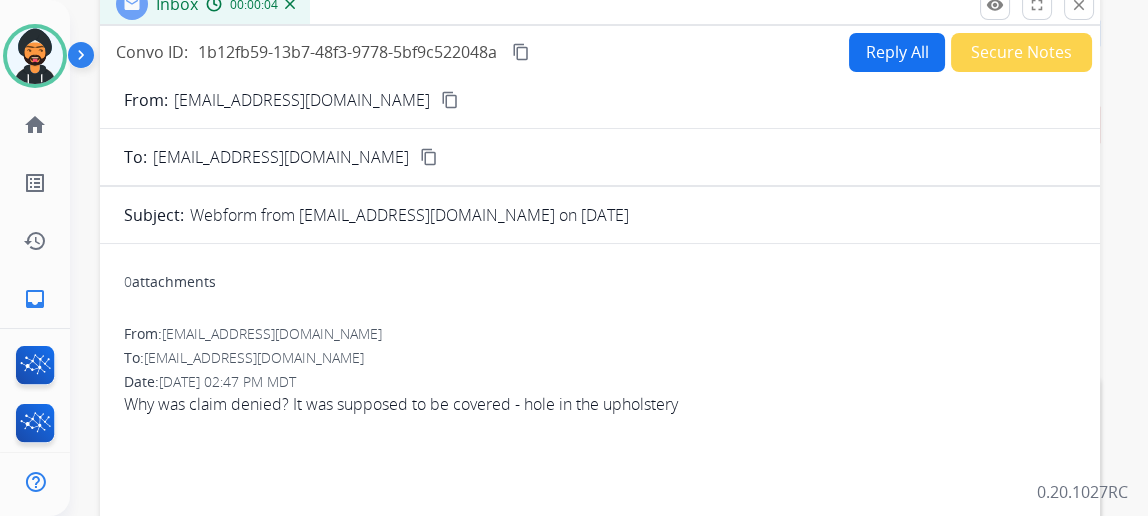 scroll, scrollTop: 113, scrollLeft: 0, axis: vertical 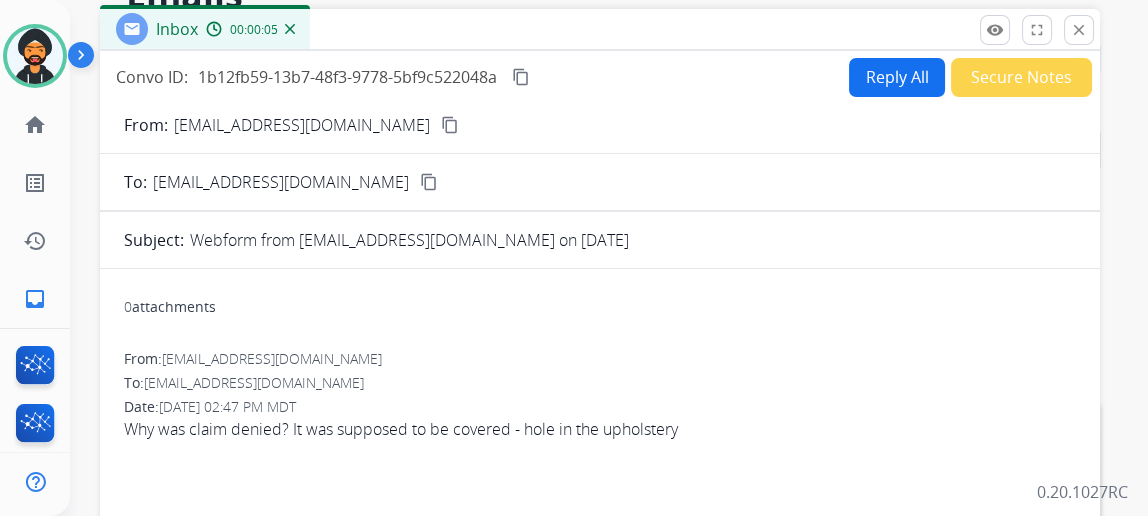 click on "content_copy" at bounding box center [450, 125] 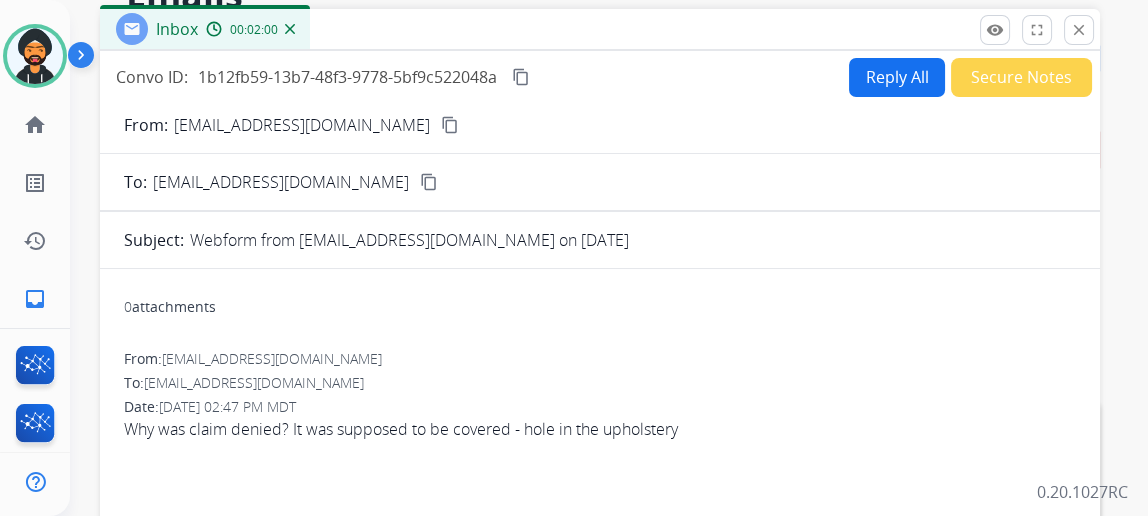 click on "Reply All" at bounding box center [897, 77] 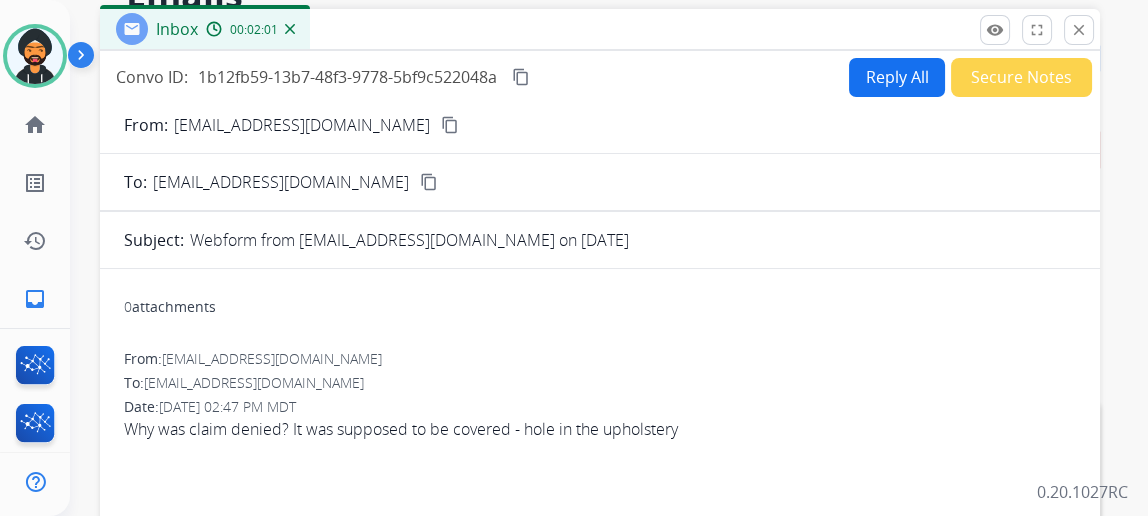click on "Reply All" at bounding box center [897, 77] 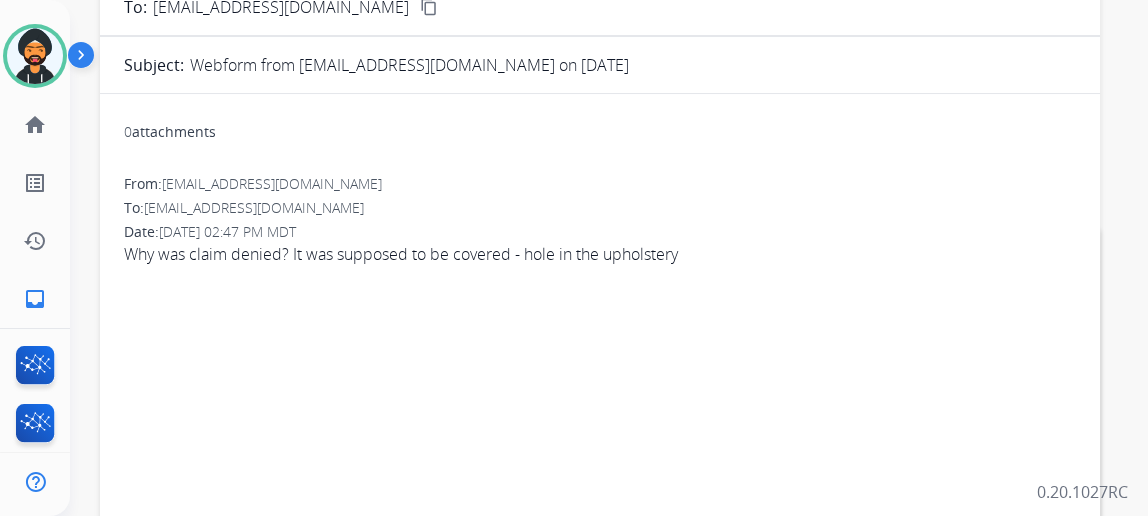 scroll, scrollTop: 476, scrollLeft: 0, axis: vertical 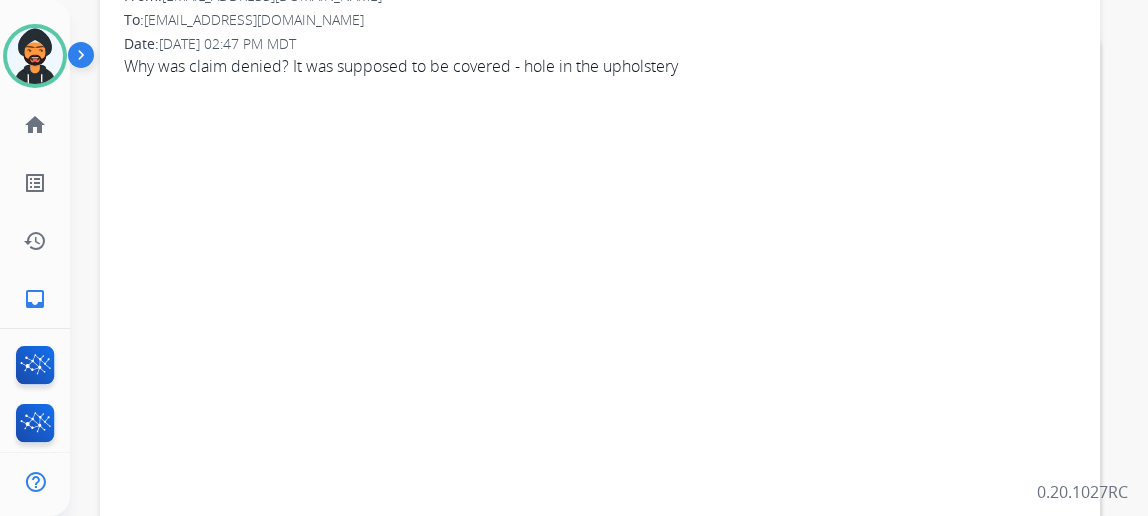 click at bounding box center (35, 56) 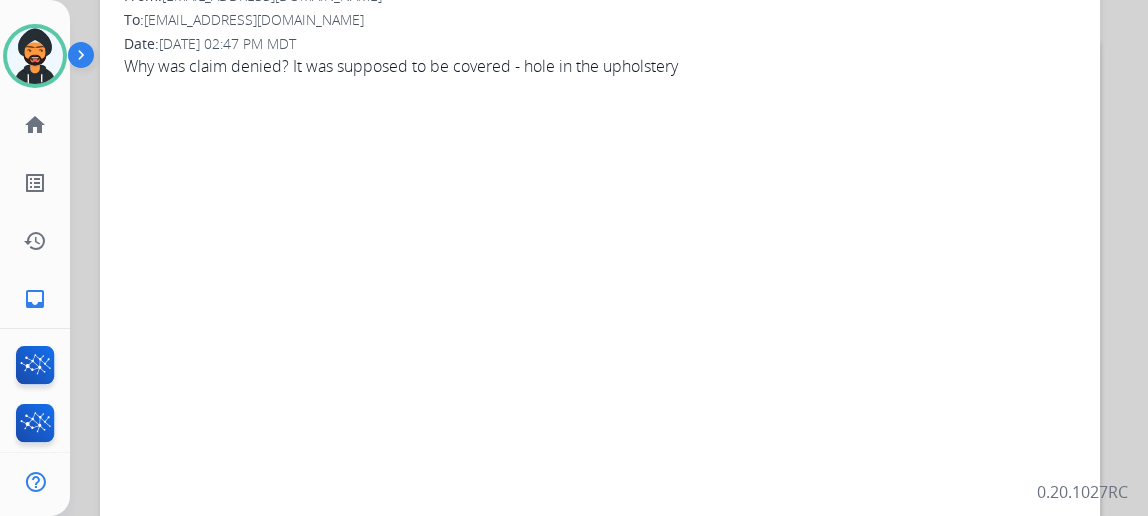 click at bounding box center [35, 56] 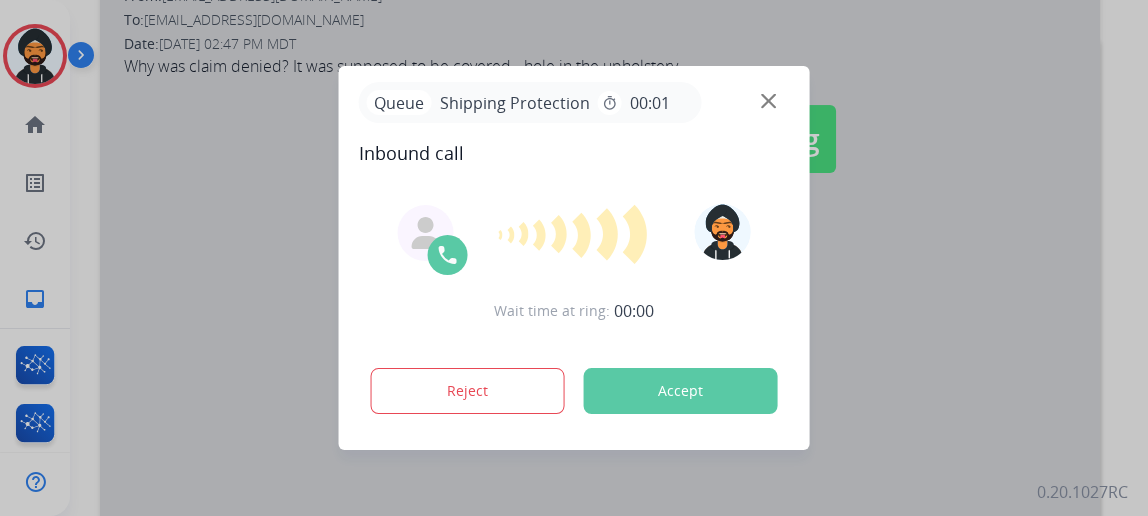 scroll, scrollTop: 22, scrollLeft: 0, axis: vertical 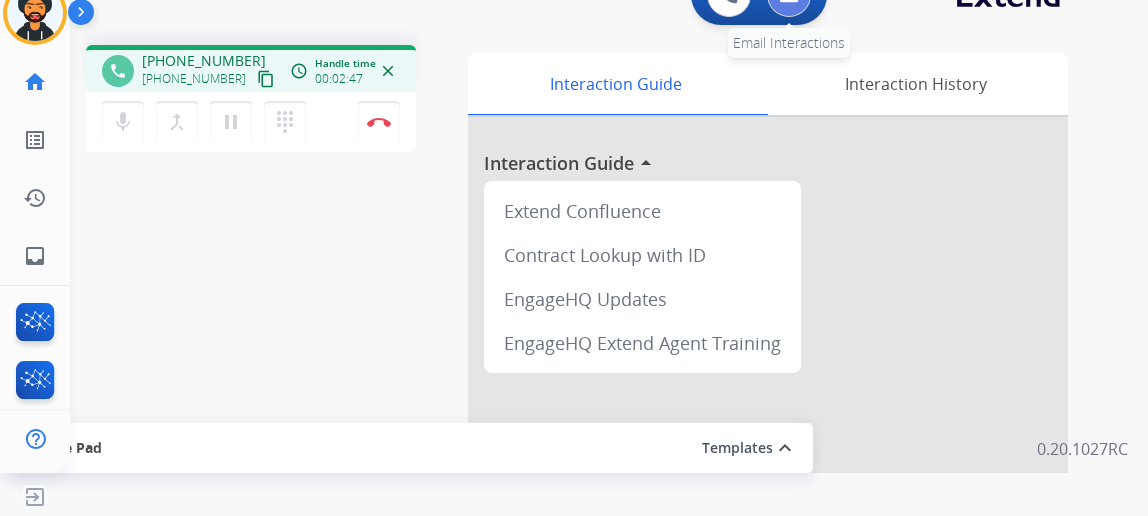 click at bounding box center [789, -5] 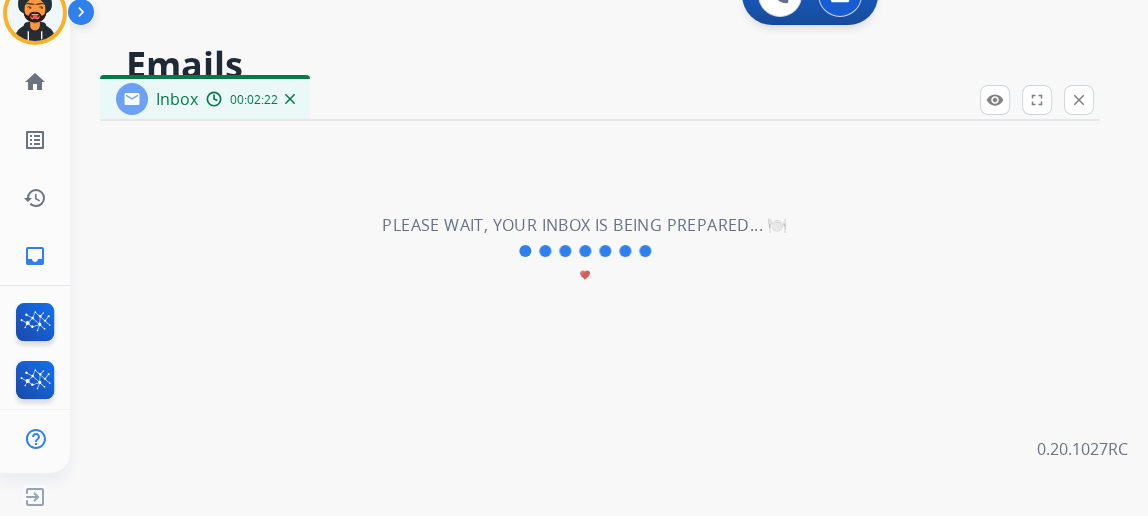 scroll, scrollTop: 0, scrollLeft: 0, axis: both 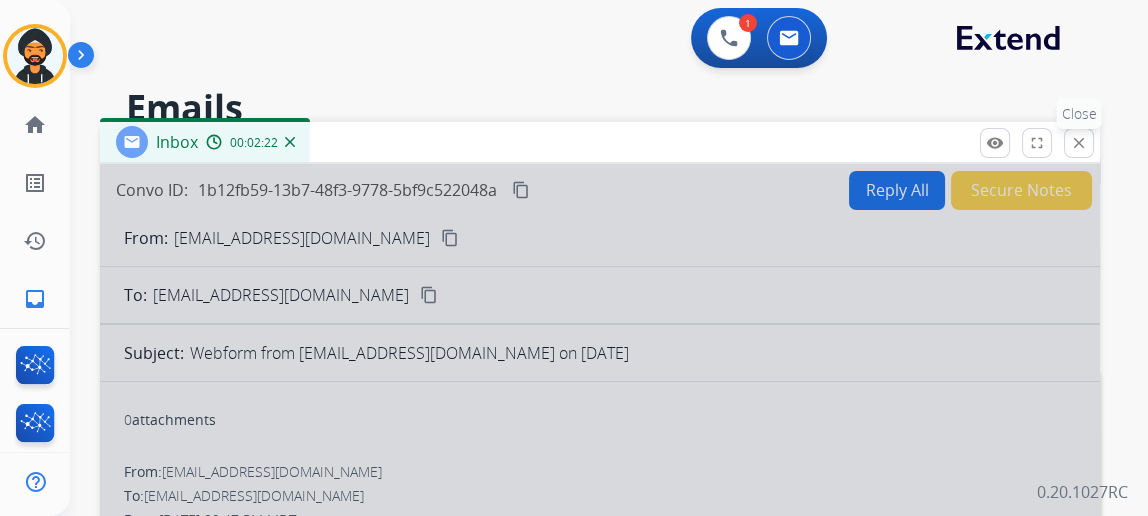 click on "close Close" at bounding box center [1079, 143] 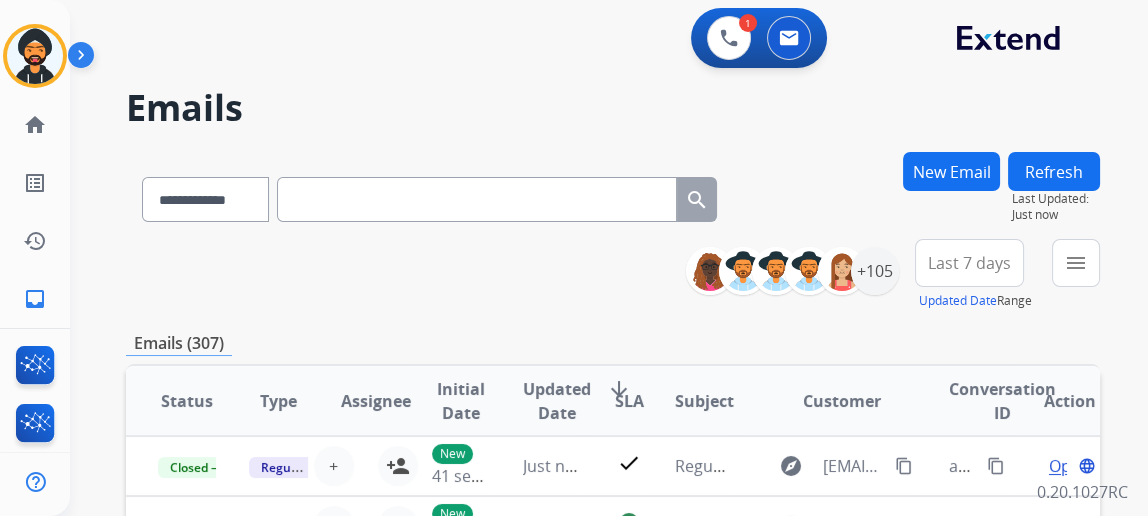 paste on "**********" 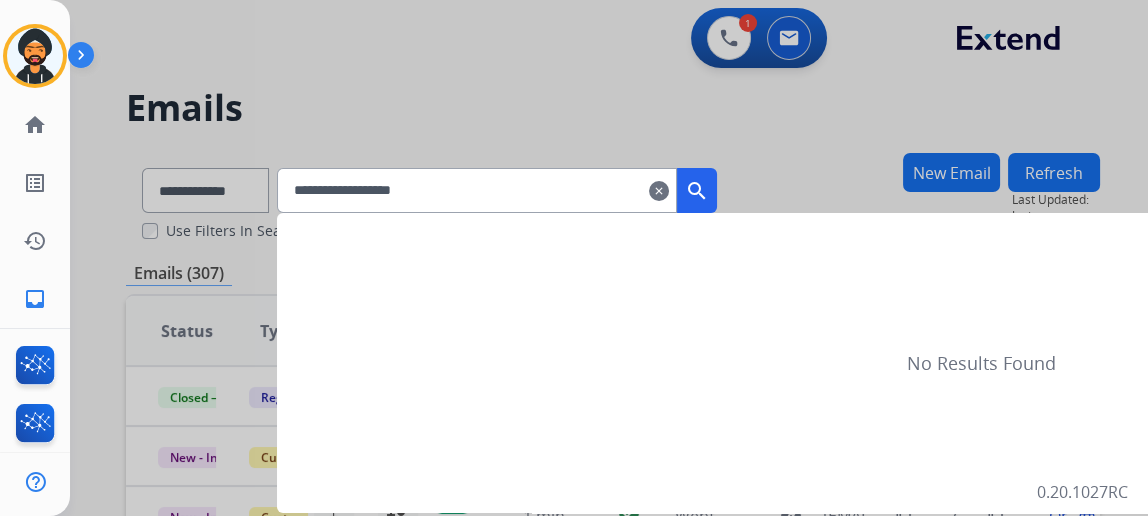 type on "**********" 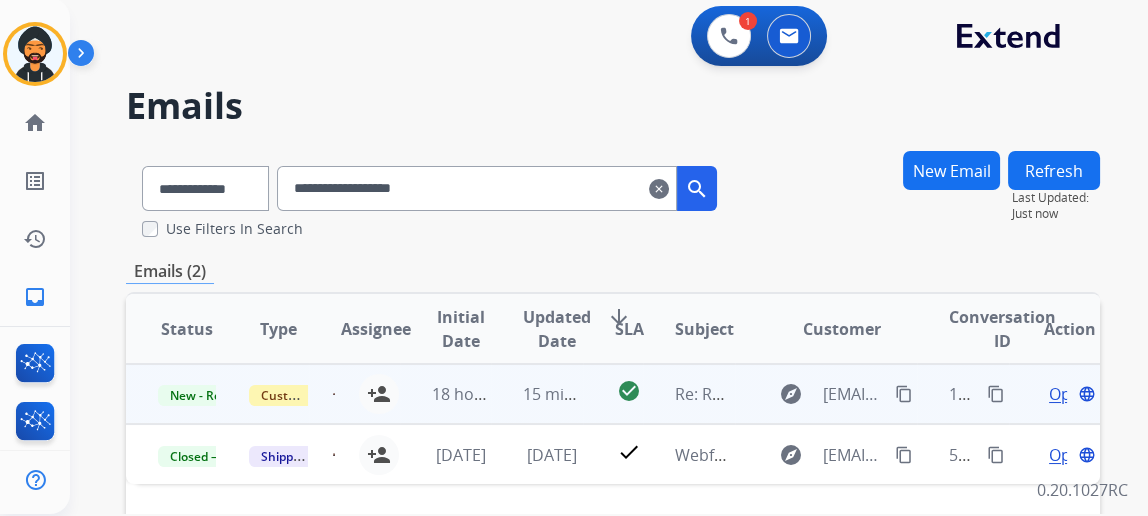 scroll, scrollTop: 0, scrollLeft: 0, axis: both 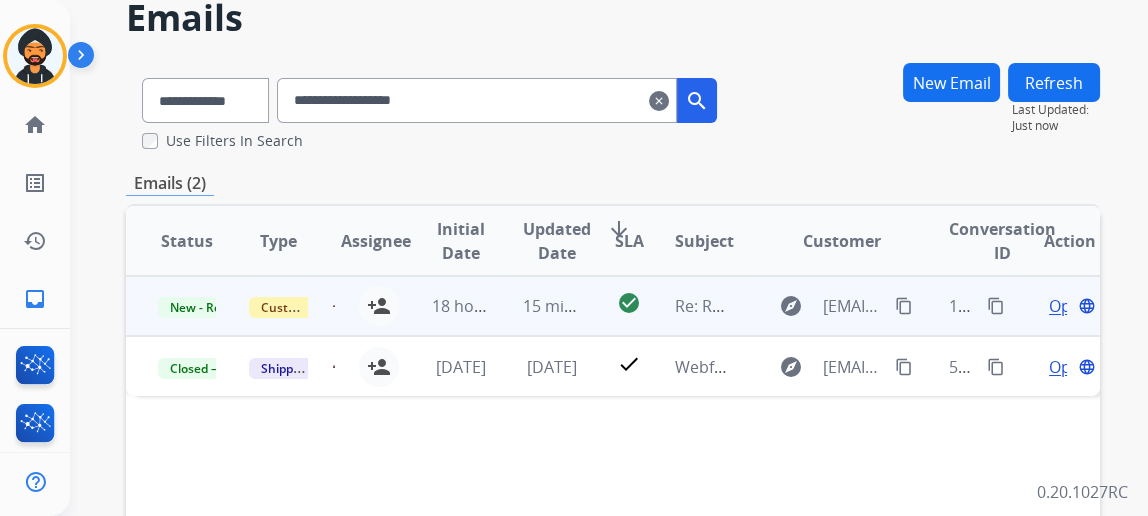 click on "Open" at bounding box center [1069, 306] 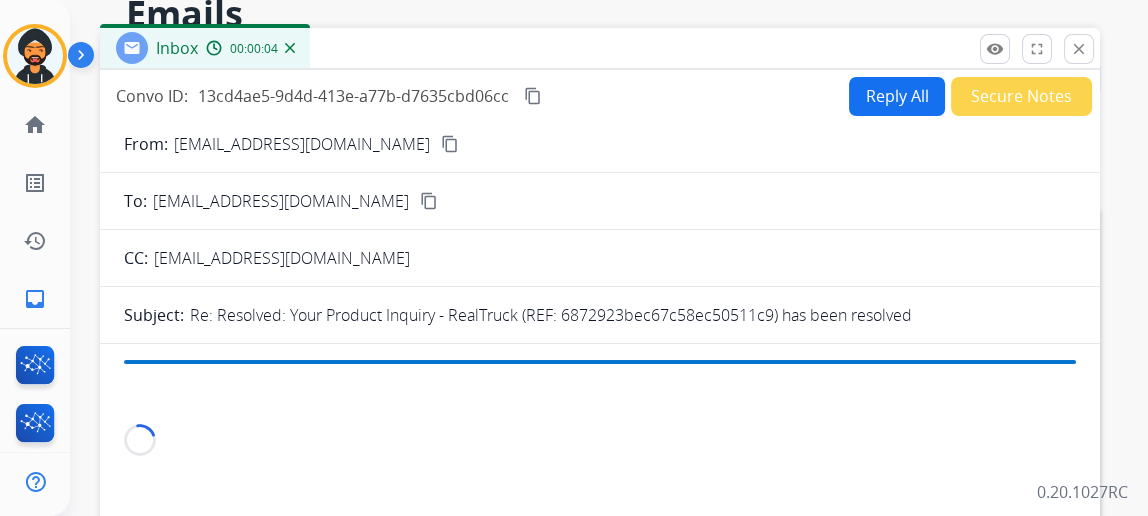 scroll, scrollTop: 90, scrollLeft: 0, axis: vertical 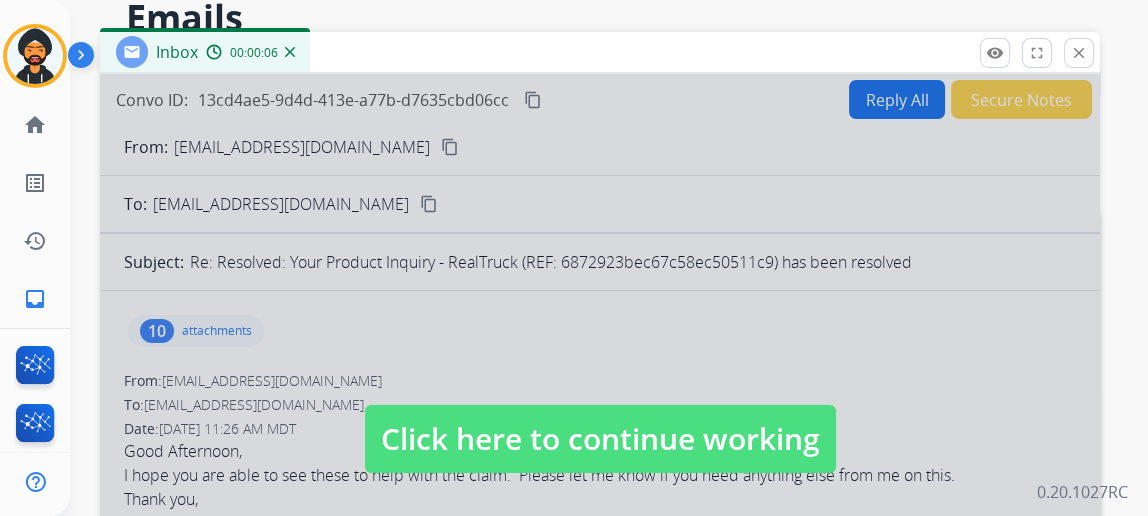 click on "Click here to continue working" at bounding box center [600, 439] 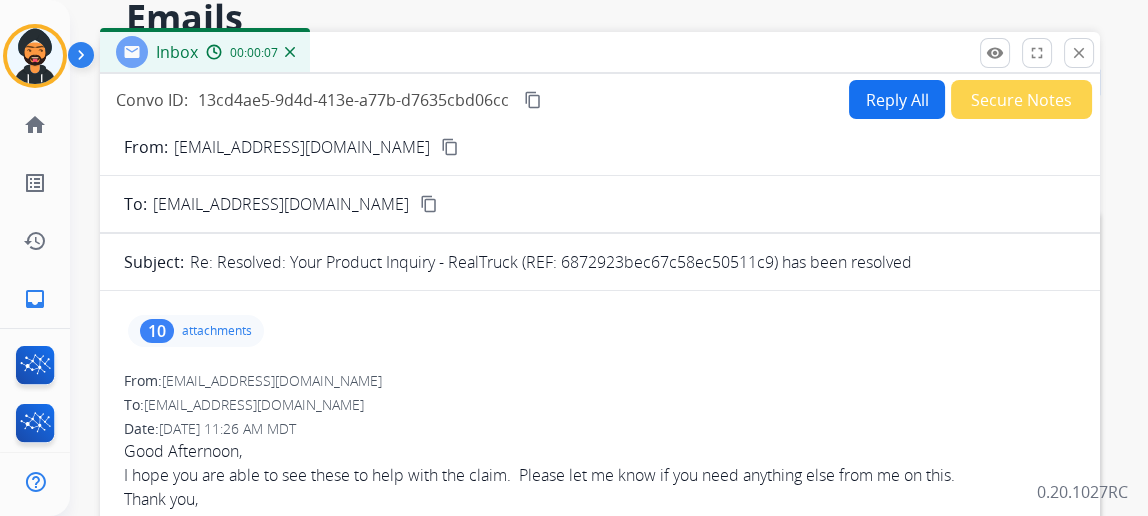 click on "attachments" at bounding box center [217, 331] 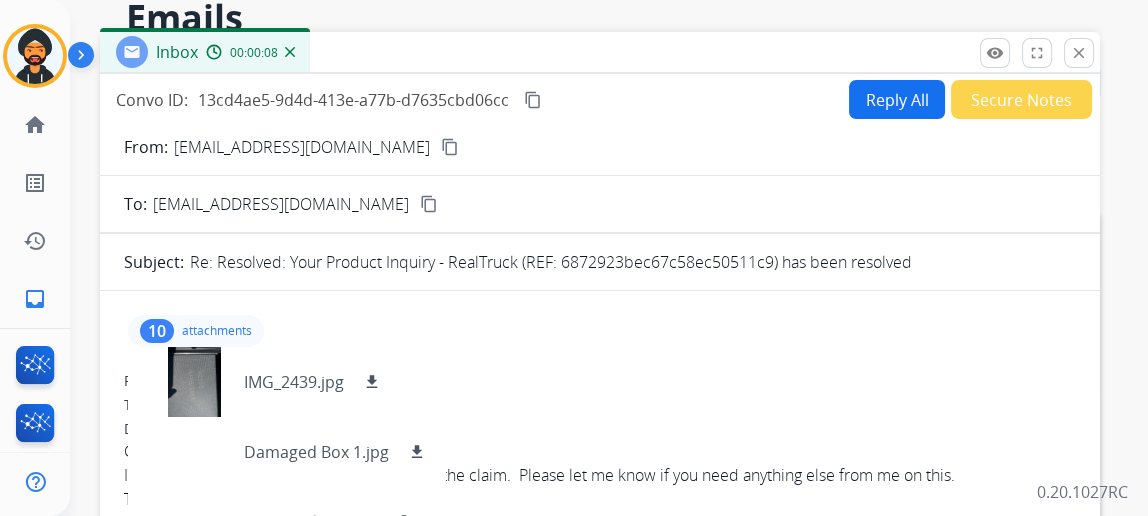 scroll, scrollTop: 272, scrollLeft: 0, axis: vertical 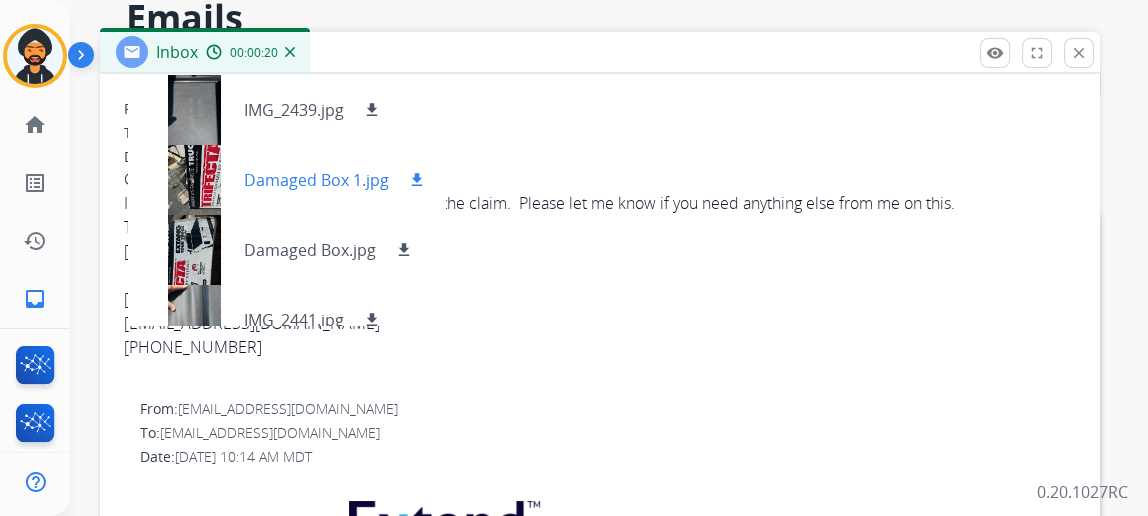 click at bounding box center (194, 180) 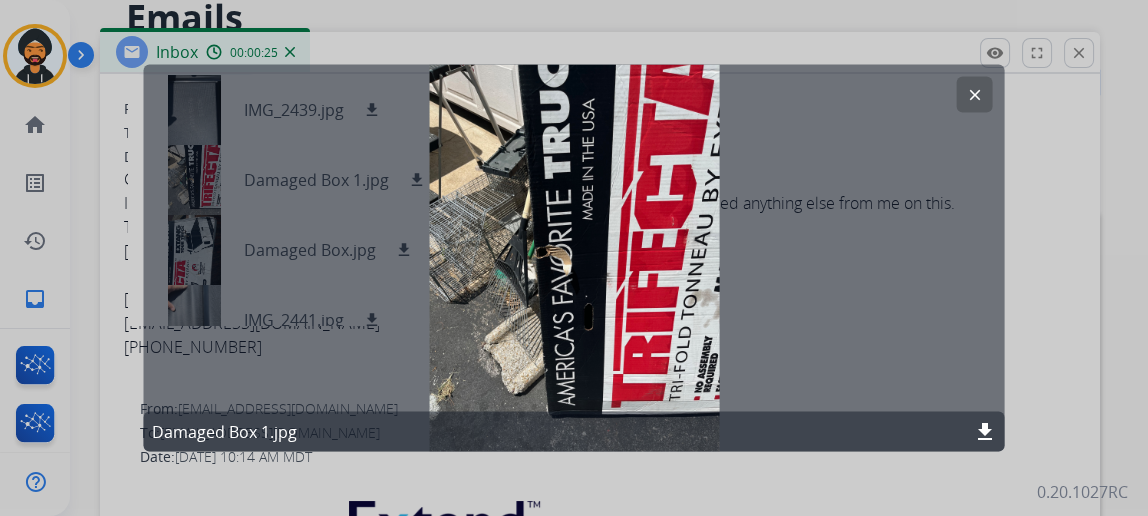 click on "download" 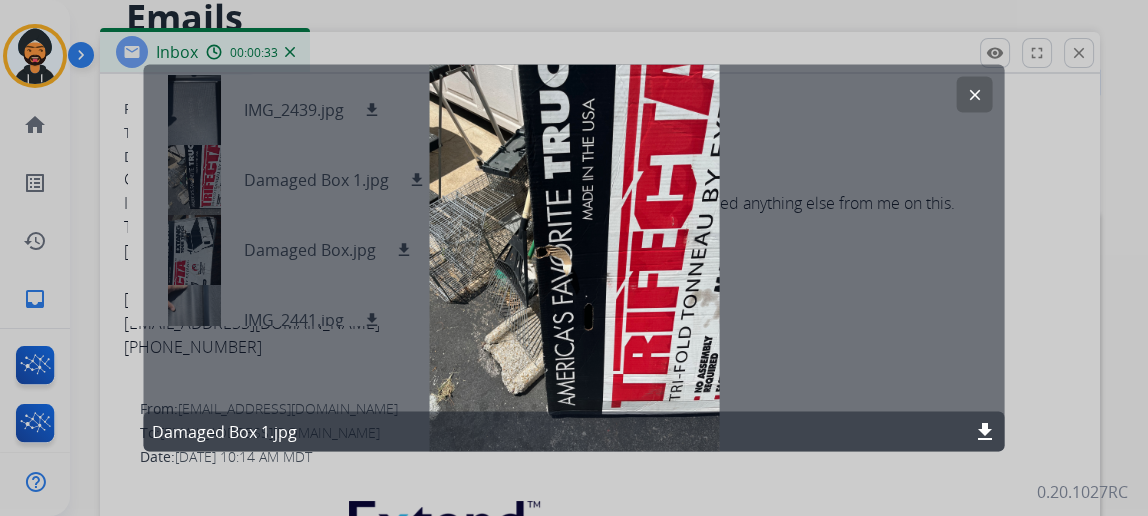 click on "clear" 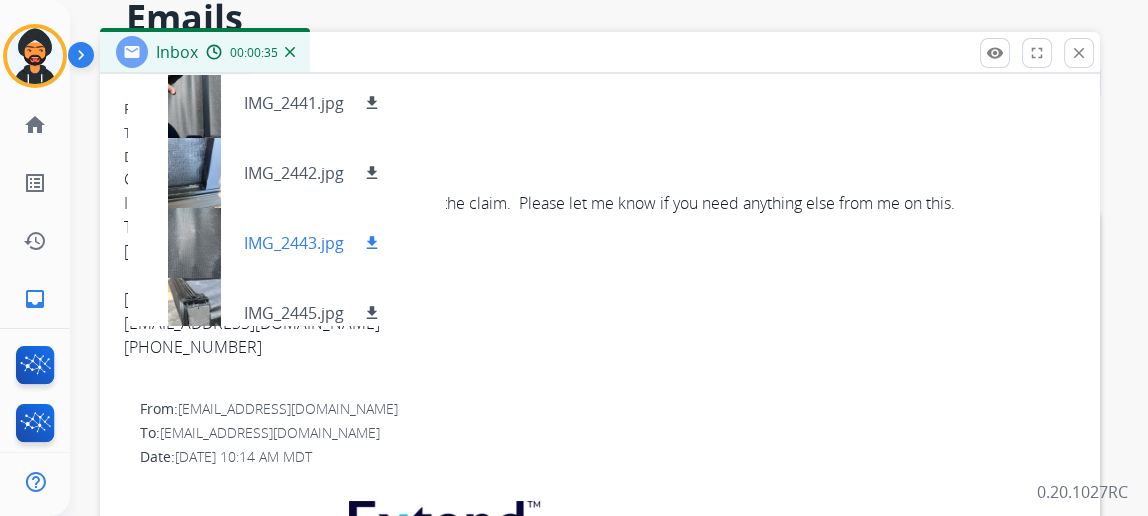 scroll, scrollTop: 272, scrollLeft: 0, axis: vertical 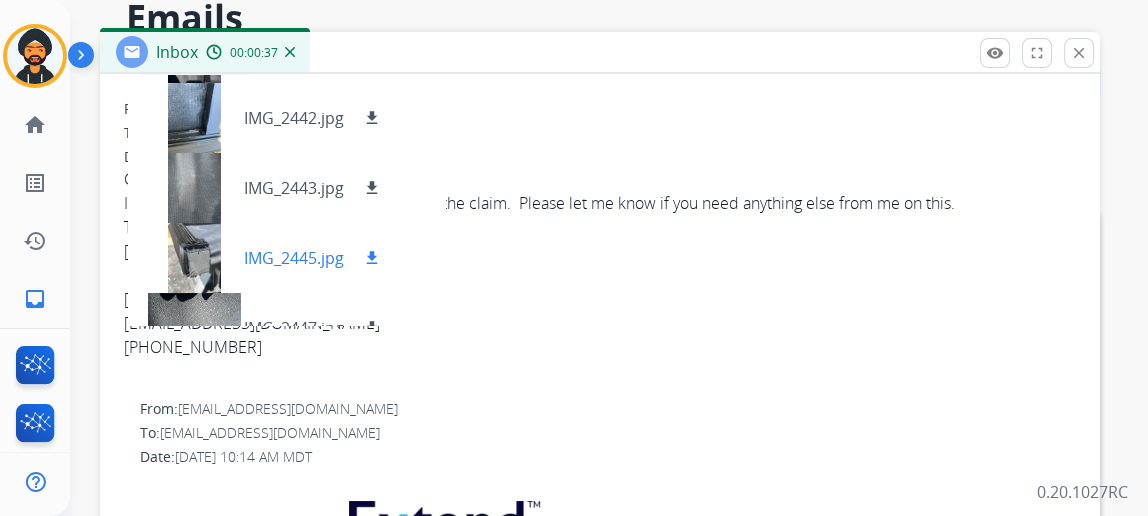 click at bounding box center (194, 258) 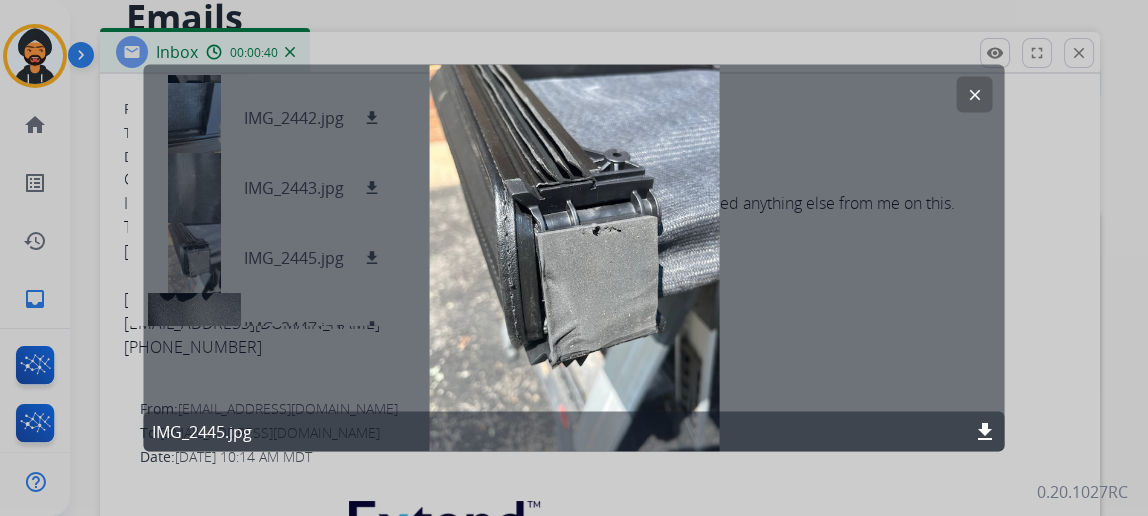 click on "clear" 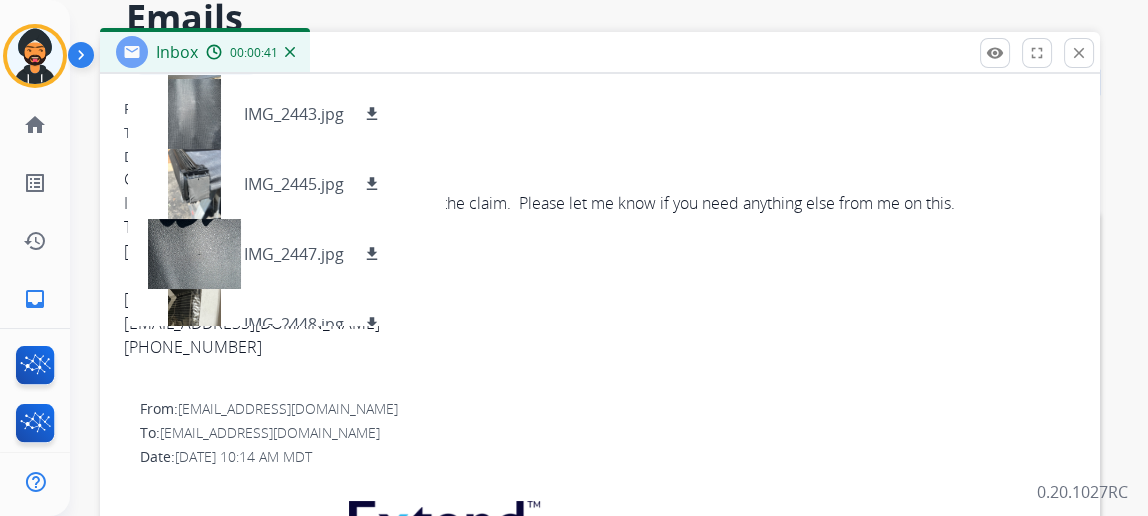 scroll, scrollTop: 435, scrollLeft: 0, axis: vertical 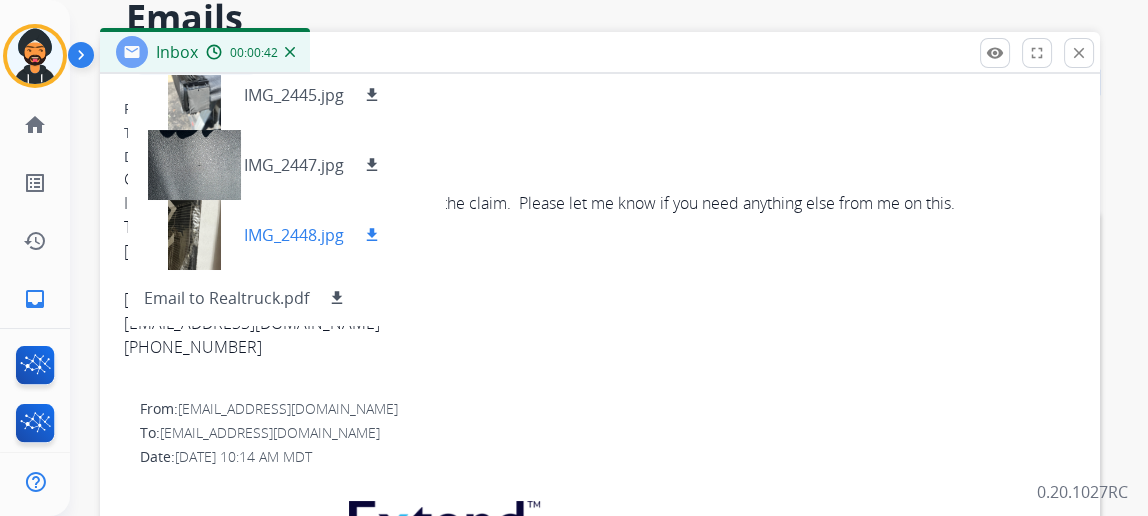 click at bounding box center (194, 235) 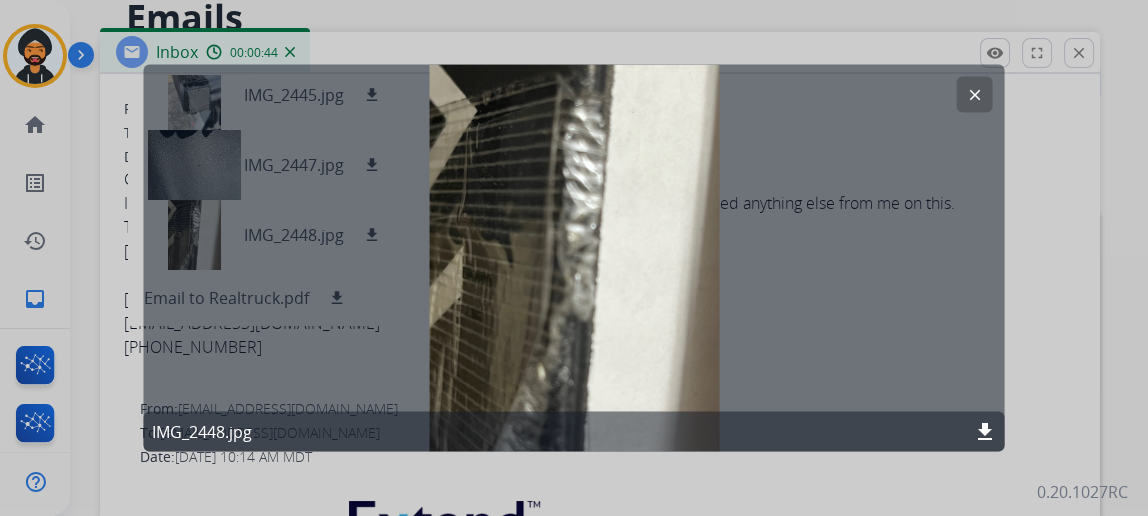 click on "clear" 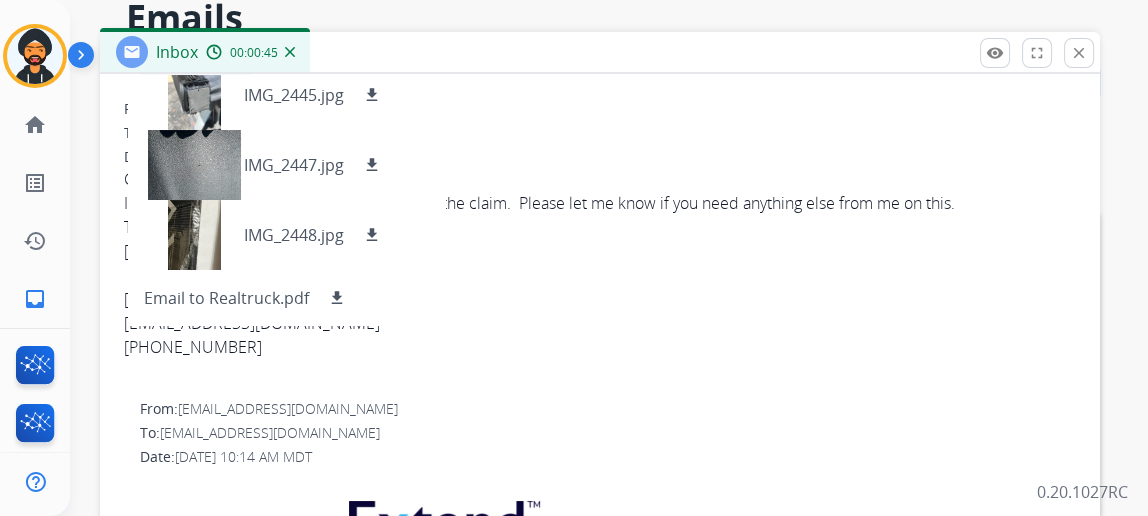 scroll, scrollTop: 0, scrollLeft: 0, axis: both 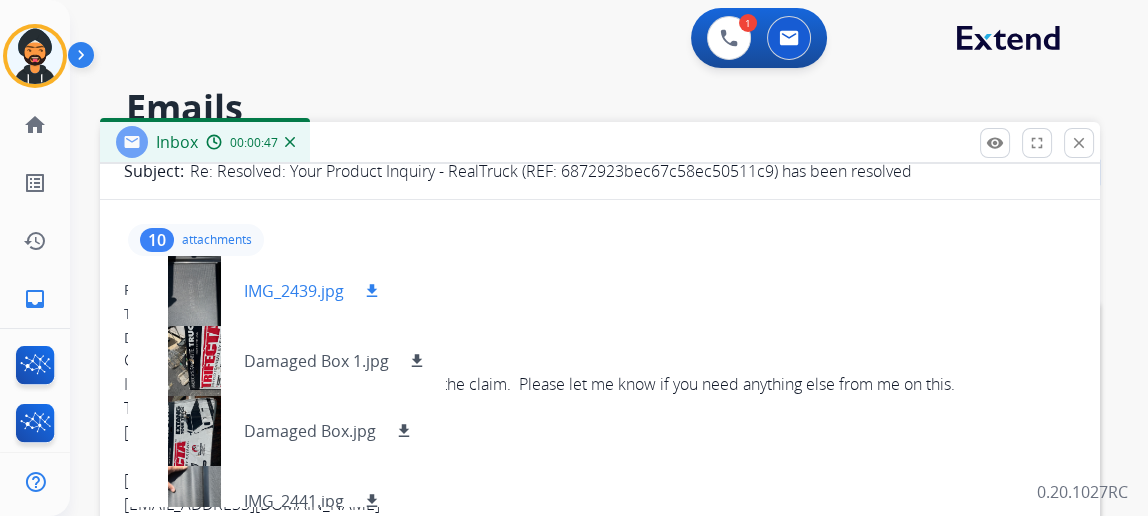 click at bounding box center [194, 291] 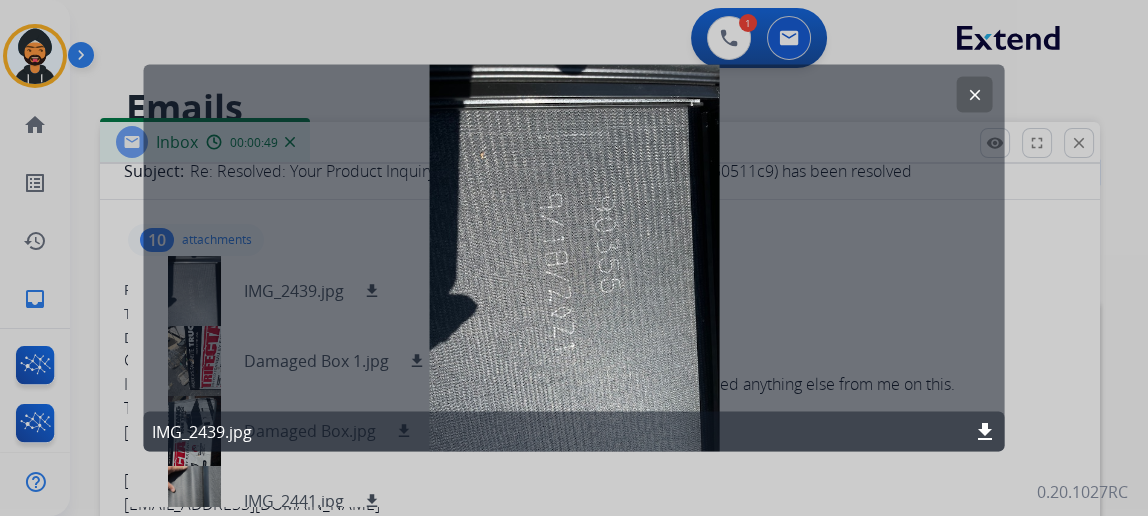 click on "clear" 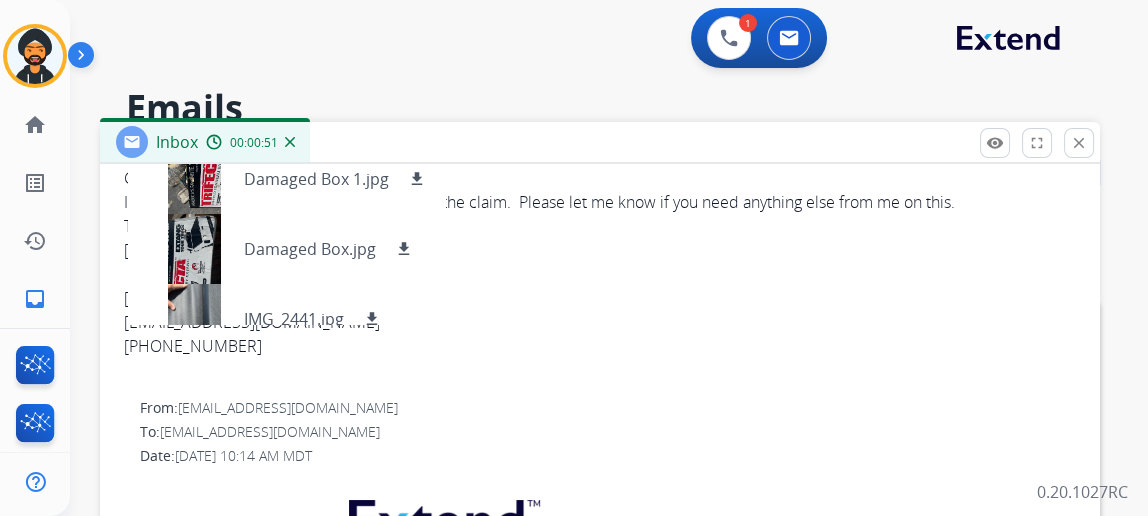 scroll, scrollTop: 454, scrollLeft: 0, axis: vertical 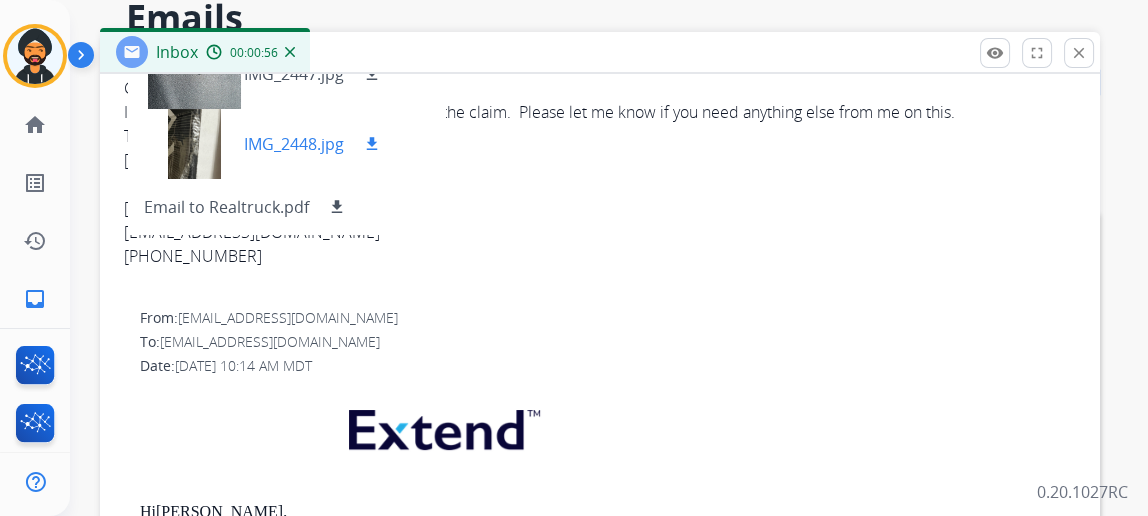 click at bounding box center (194, 144) 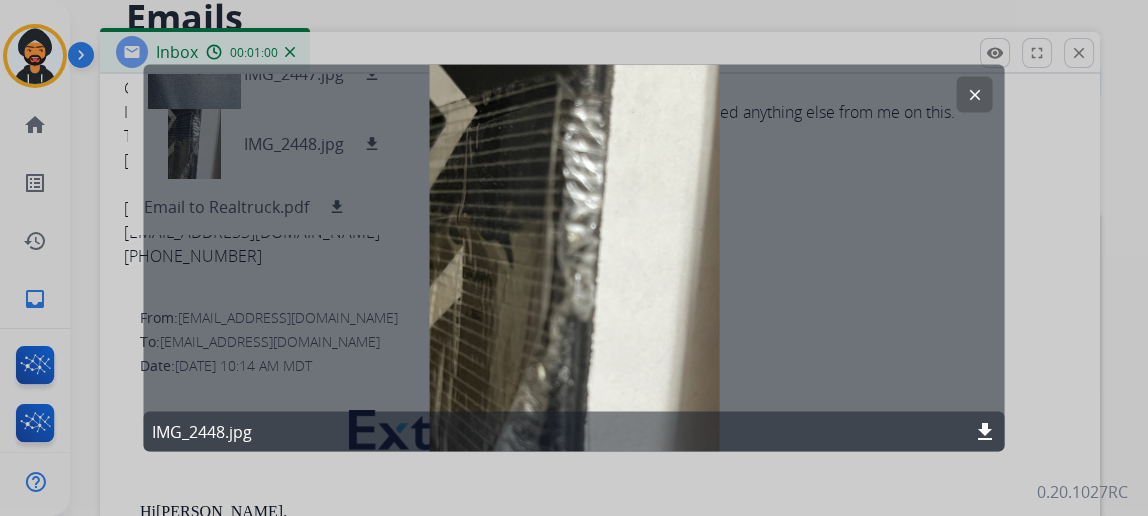 click on "download" 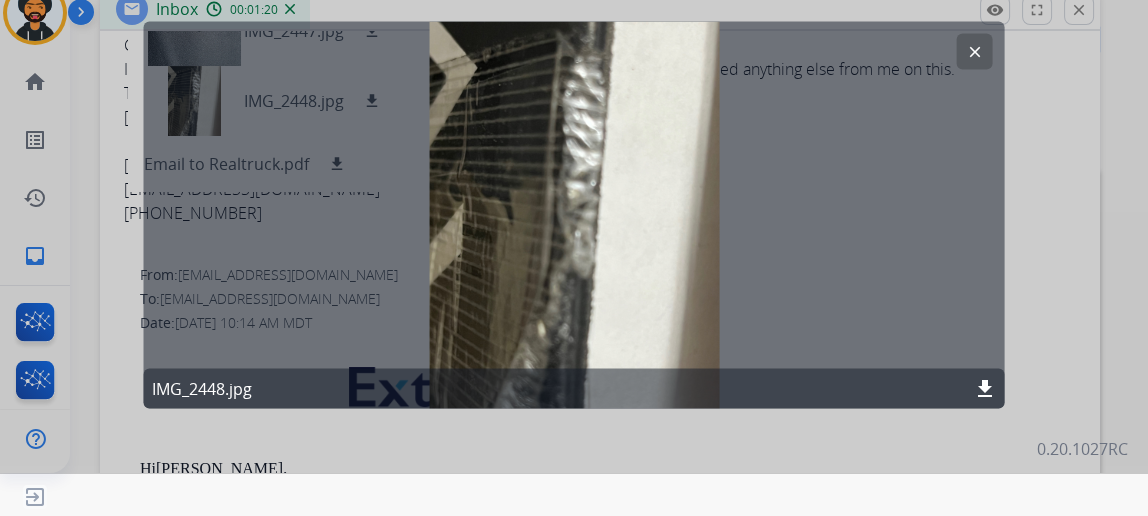 scroll, scrollTop: 0, scrollLeft: 0, axis: both 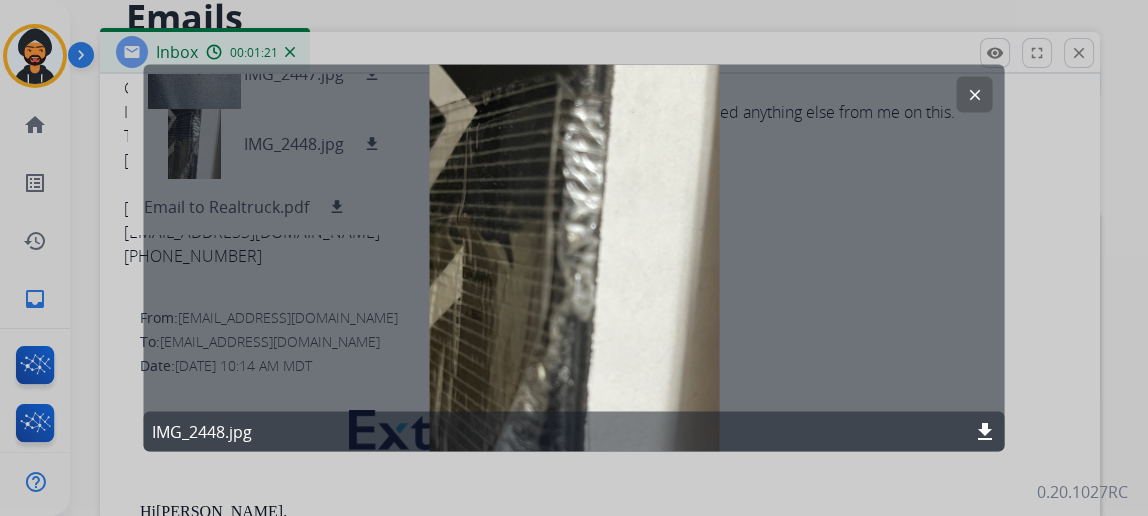click 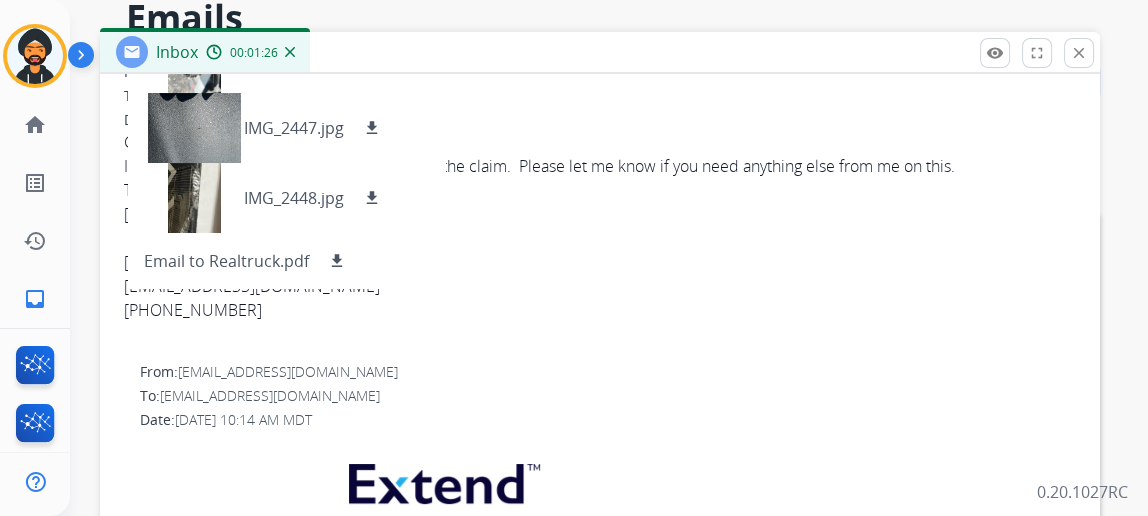 scroll, scrollTop: 181, scrollLeft: 0, axis: vertical 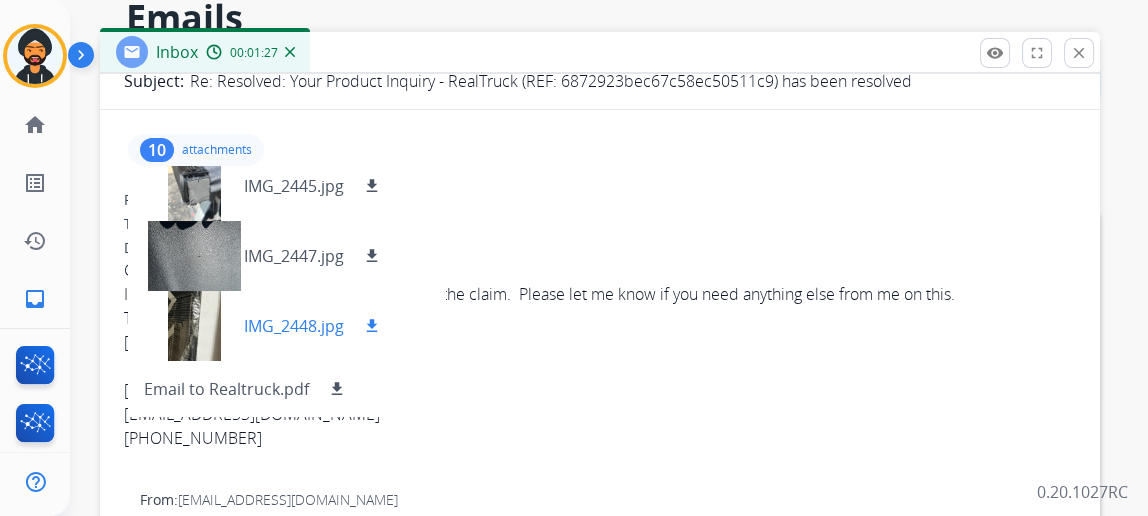 click on "IMG_2448.jpg" at bounding box center [294, 326] 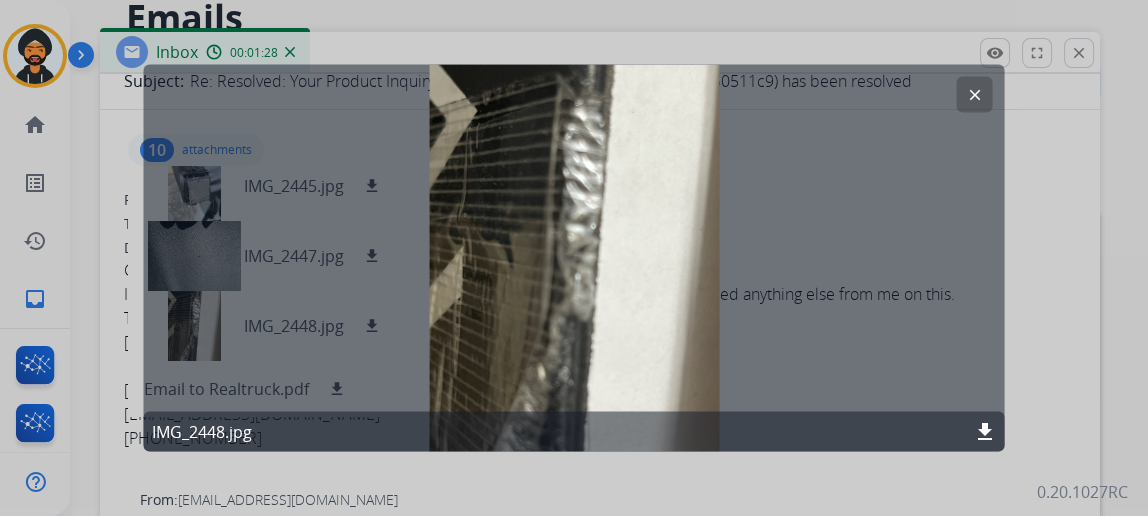 click on "clear IMG_2448.jpg download" 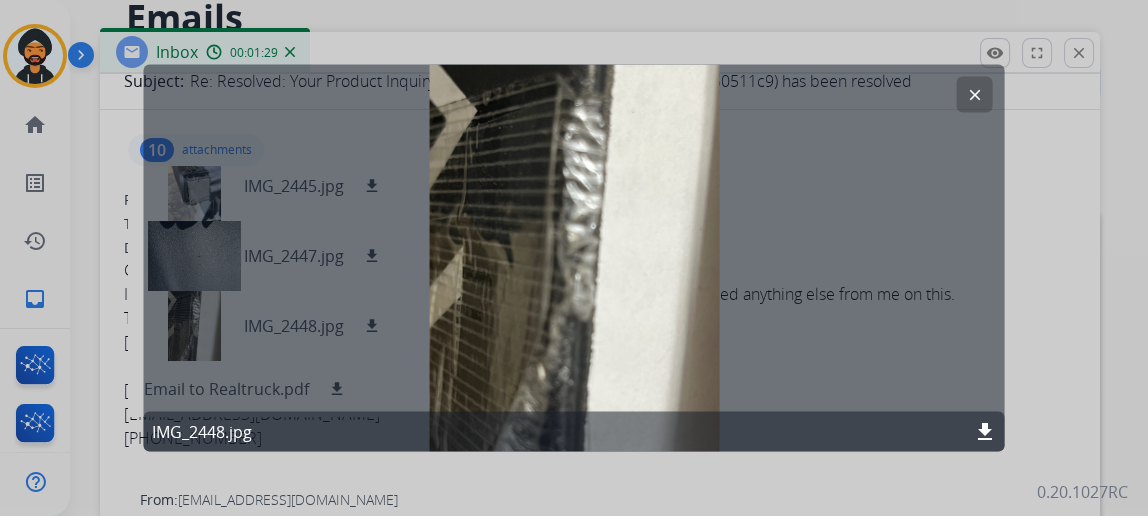 click on "clear" 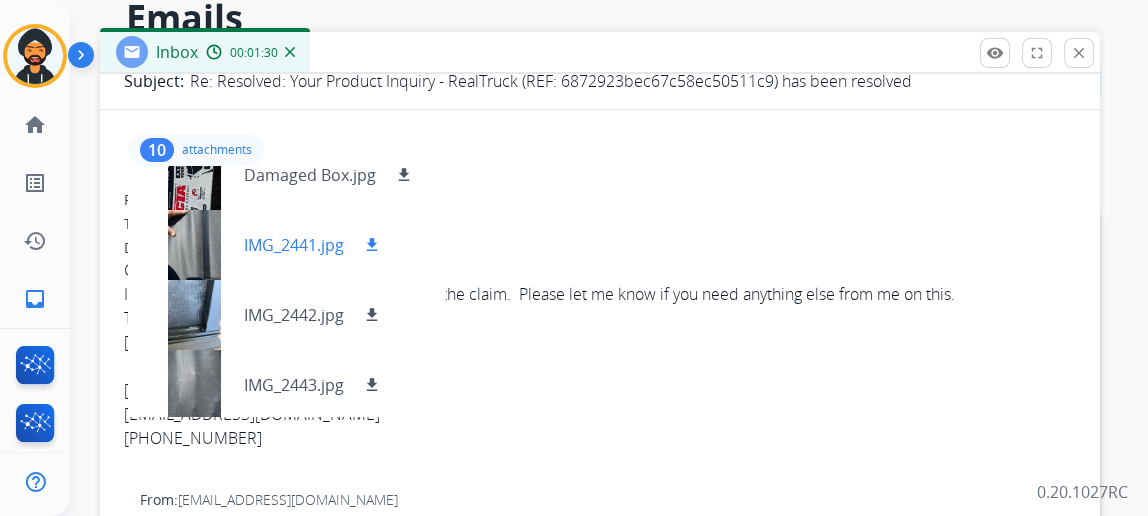 scroll, scrollTop: 163, scrollLeft: 0, axis: vertical 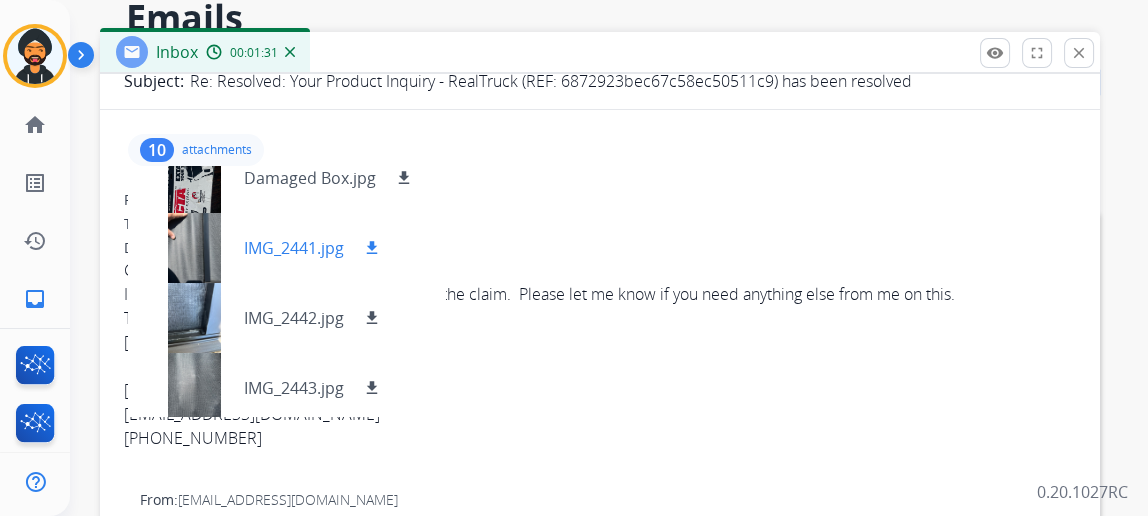 click at bounding box center [194, 248] 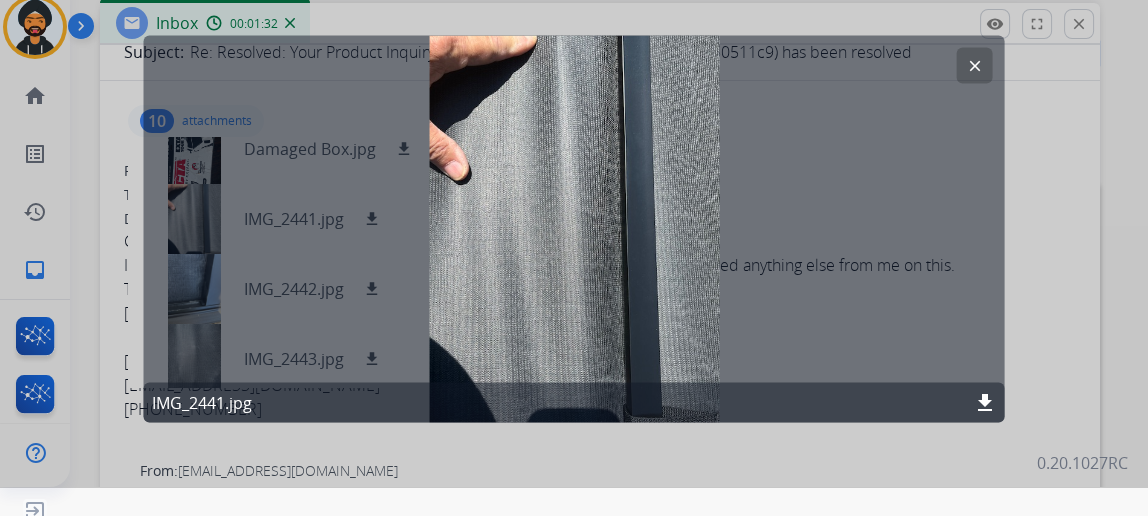 scroll, scrollTop: 43, scrollLeft: 0, axis: vertical 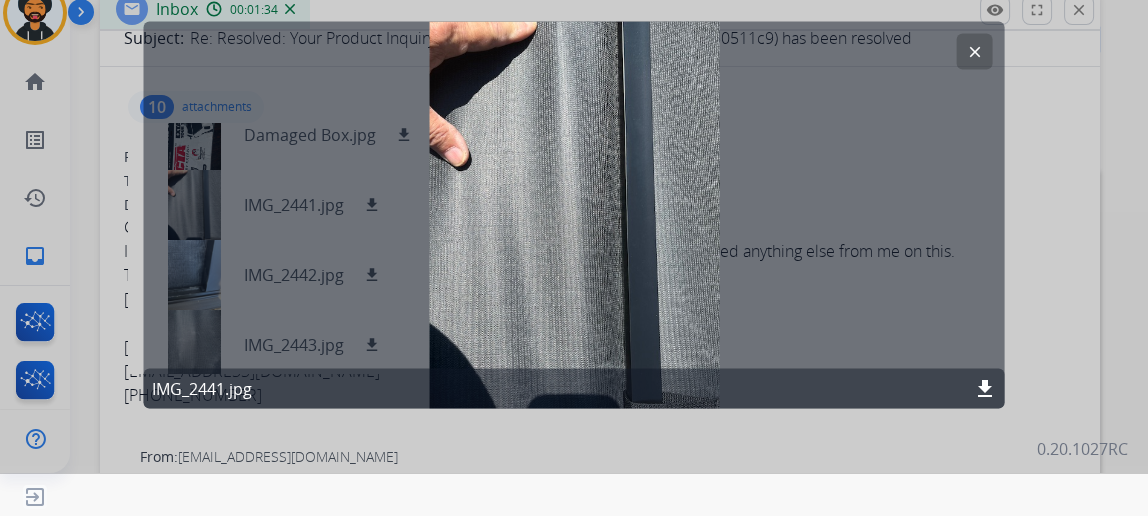 click 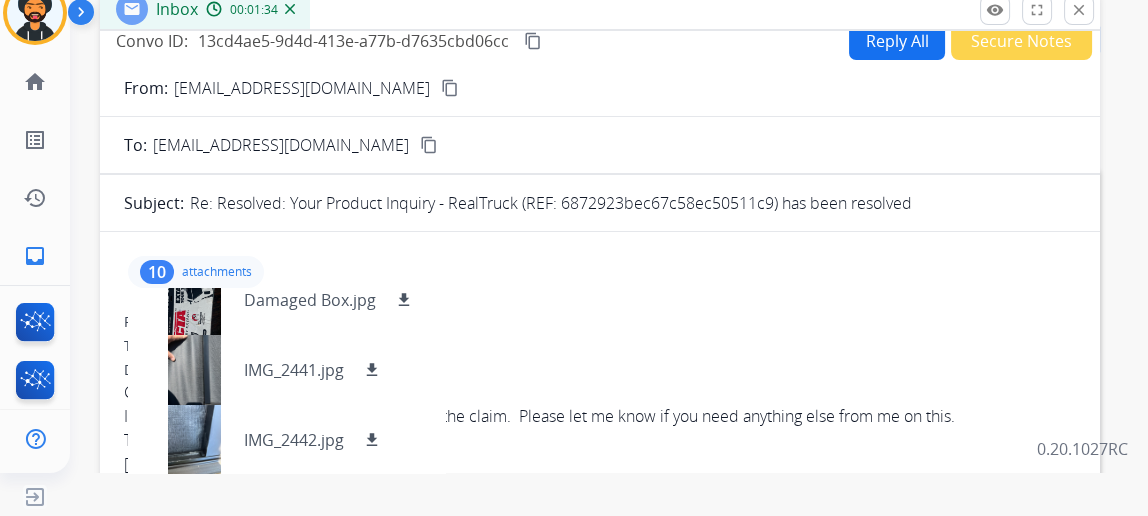 scroll, scrollTop: 0, scrollLeft: 0, axis: both 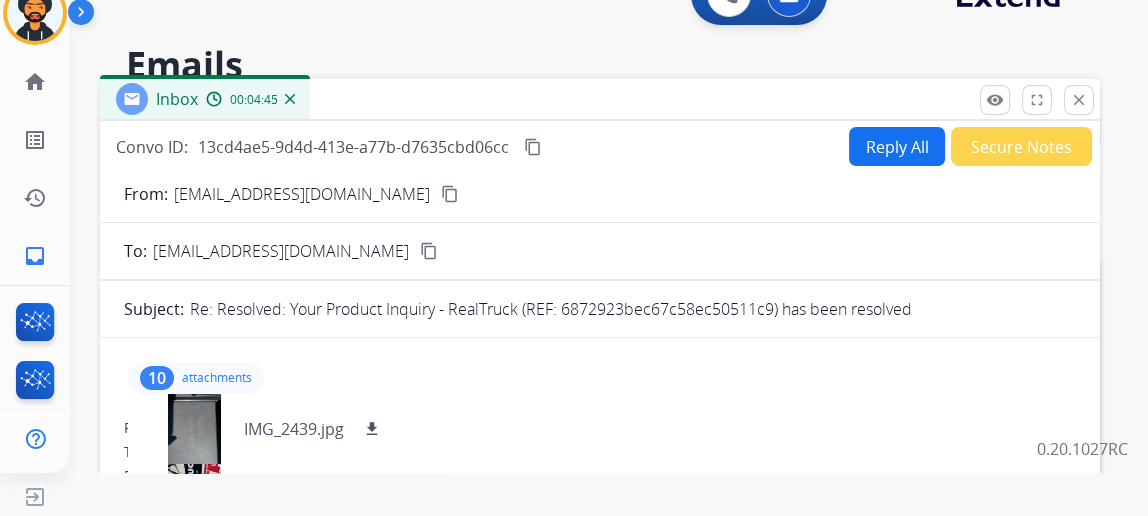 click on "close Close" at bounding box center [1079, 100] 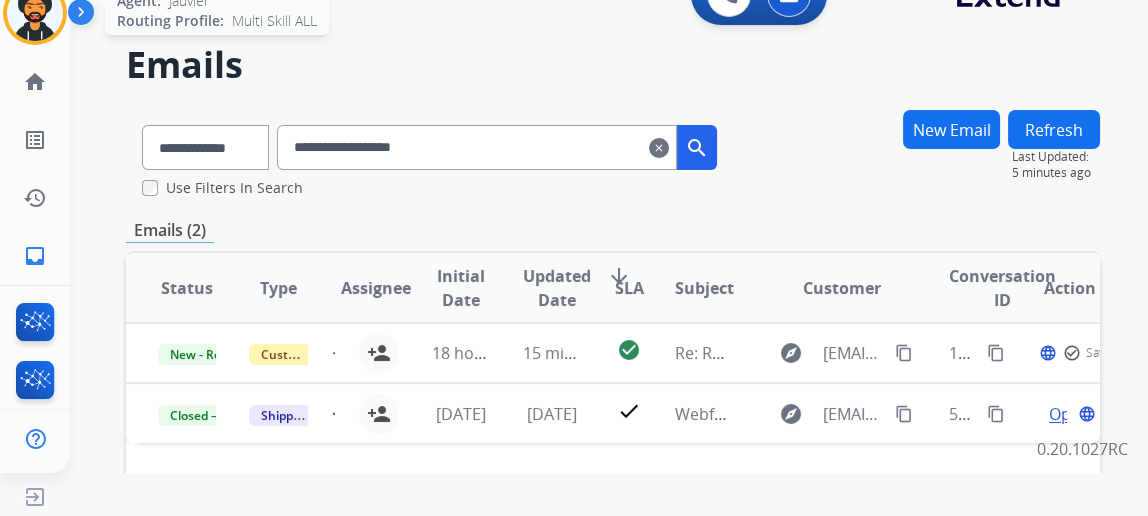 click on "Agent:   [PERSON_NAME] Profile:  Multi Skill ALL" 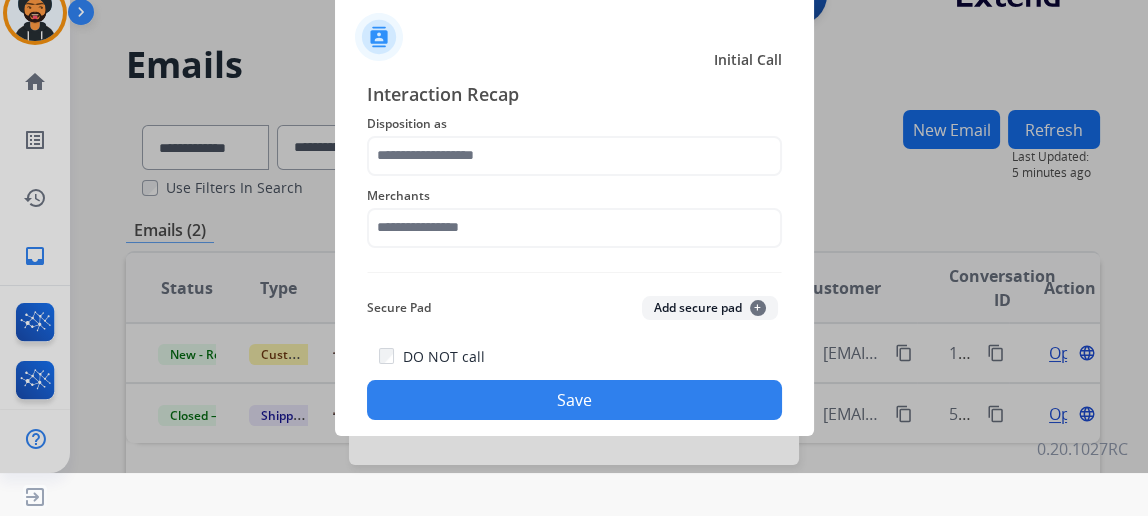 click at bounding box center (574, 215) 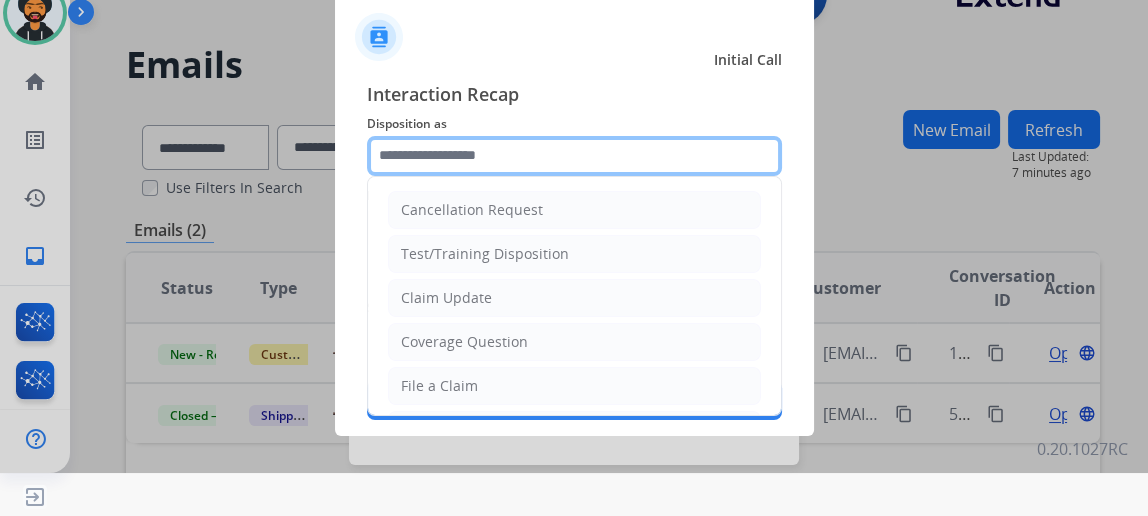 click 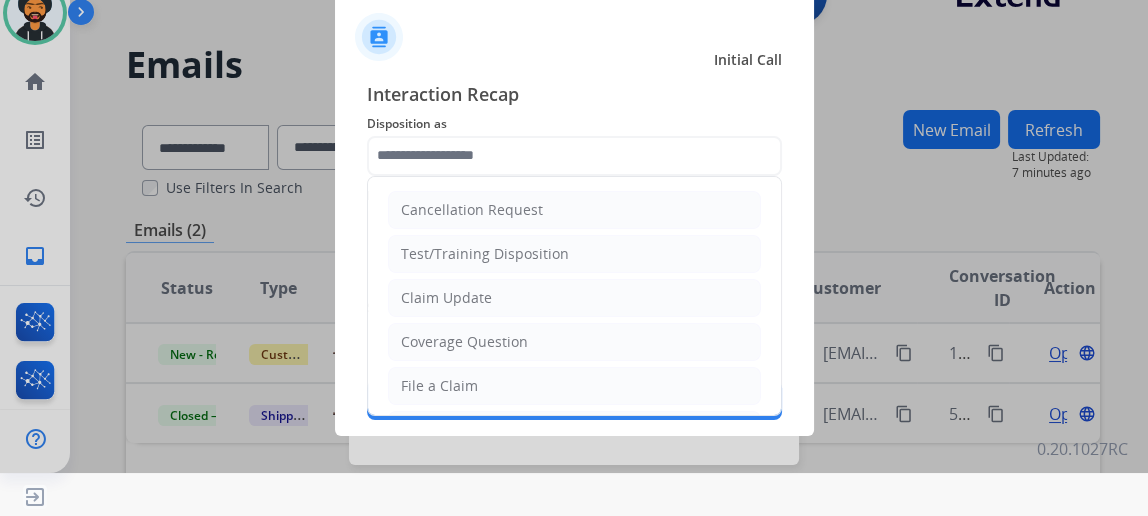 drag, startPoint x: 447, startPoint y: 383, endPoint x: 459, endPoint y: 340, distance: 44.64303 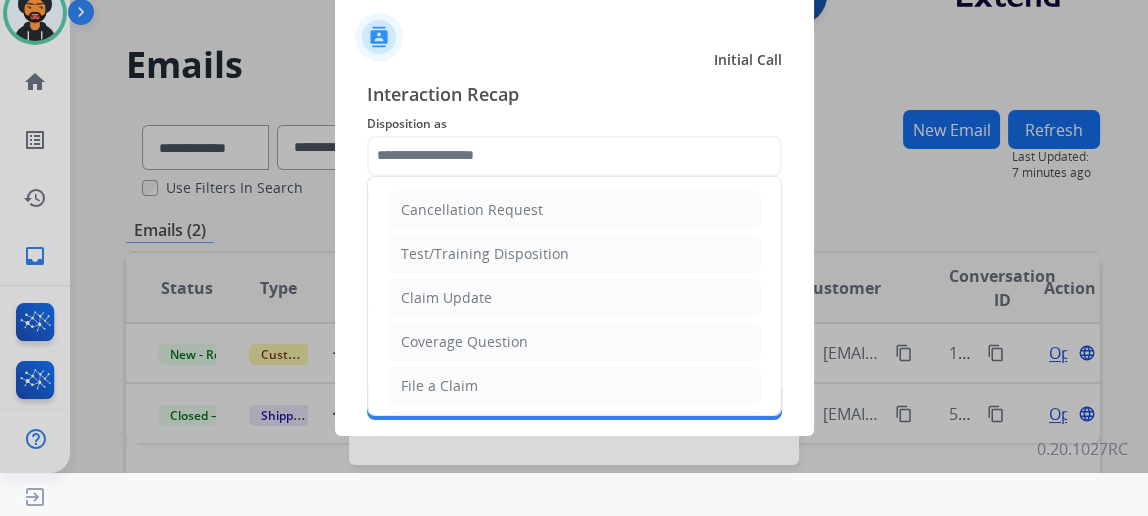 click on "File a Claim" 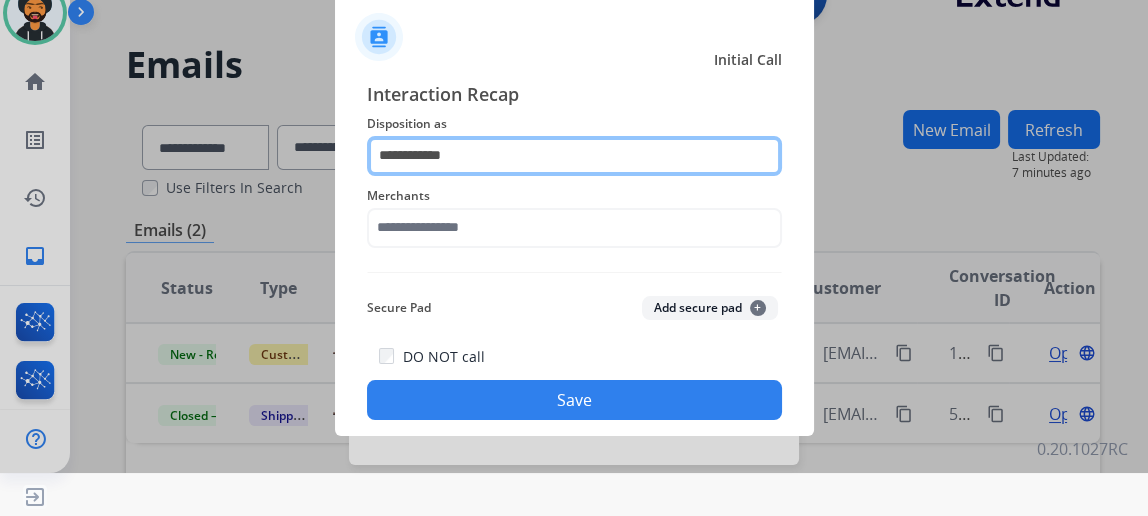 click on "**********" 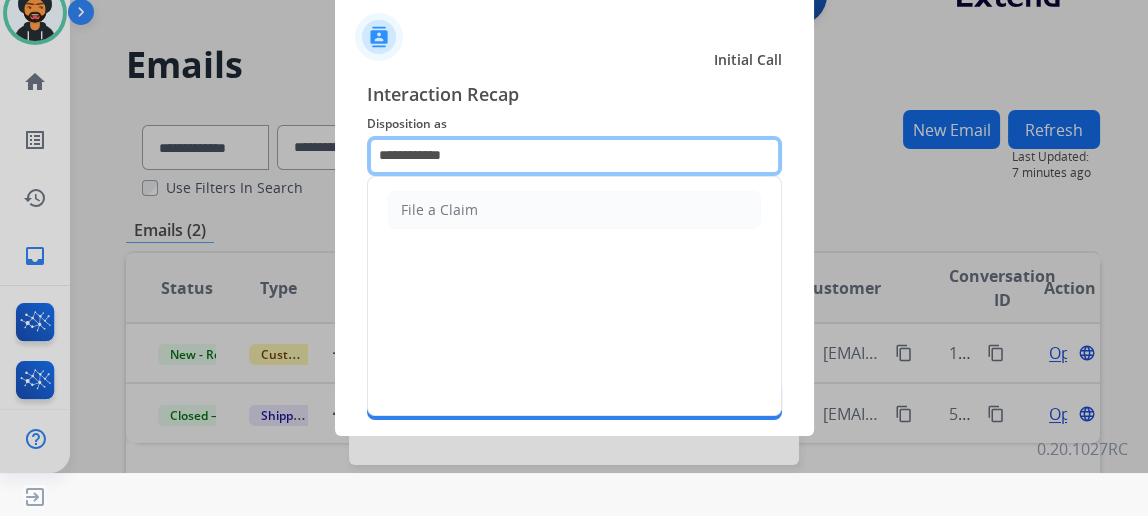 click on "**********" 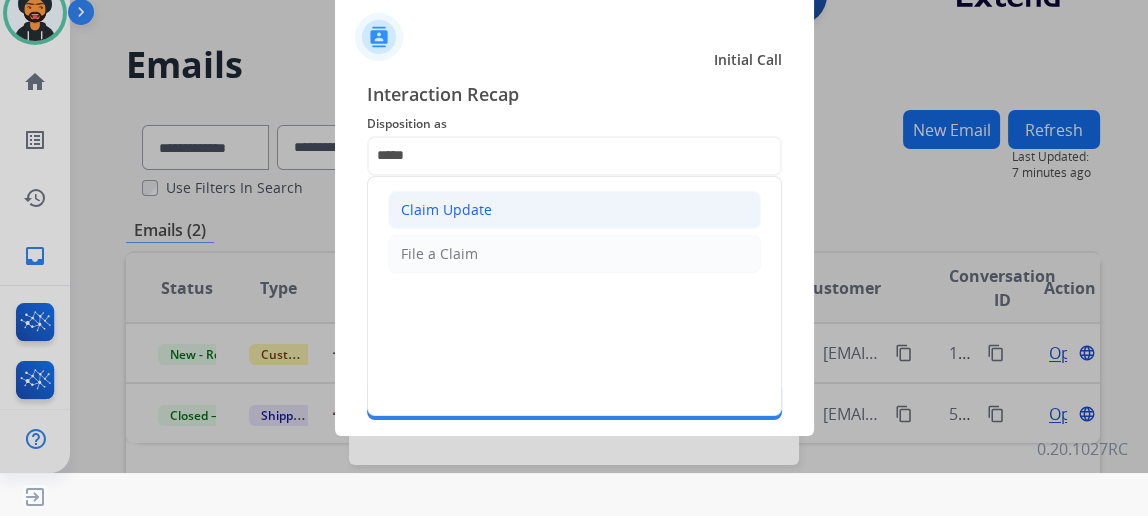 click on "Claim Update" 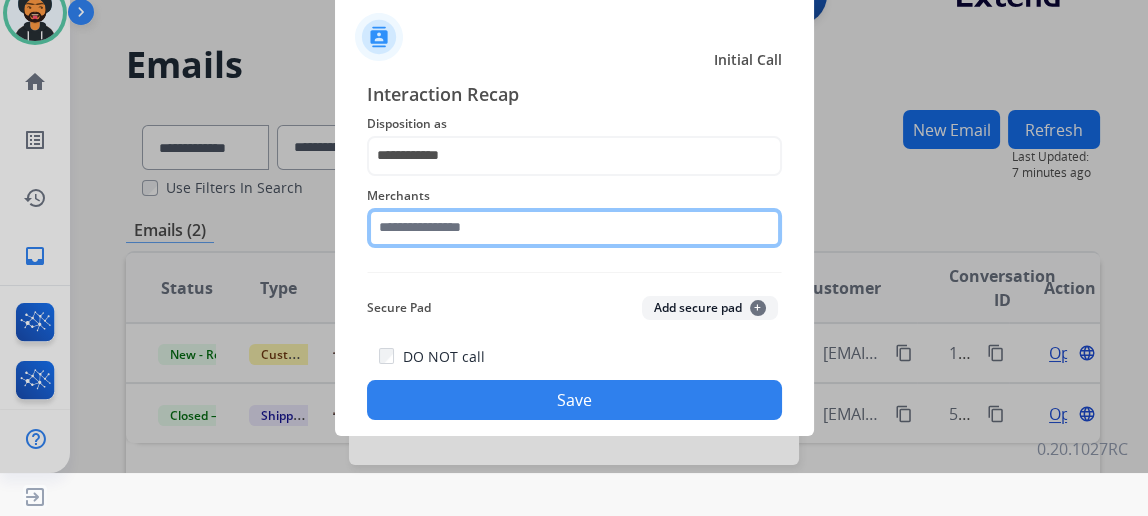 click 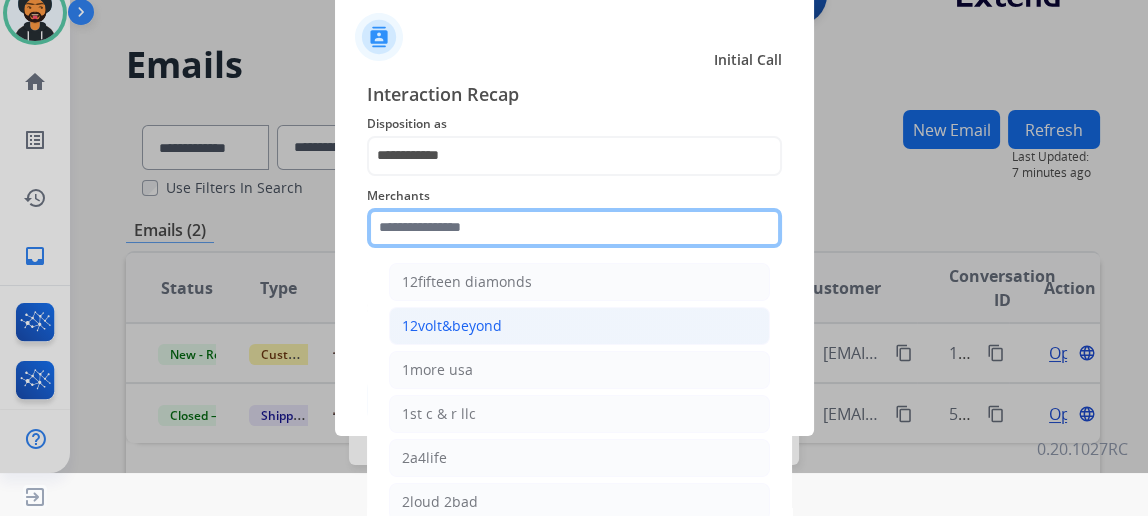 scroll, scrollTop: 0, scrollLeft: 0, axis: both 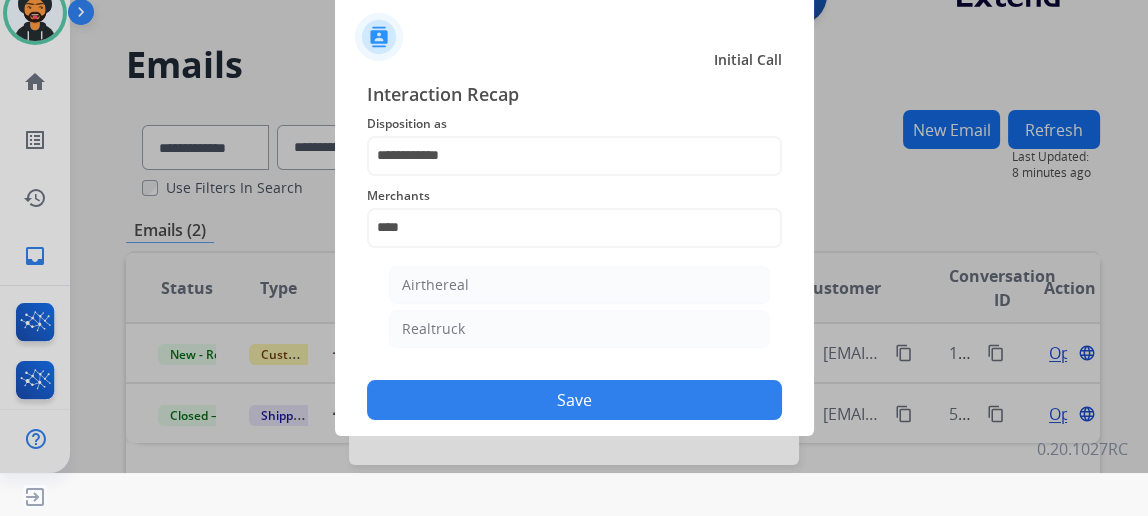 click on "Realtruck" 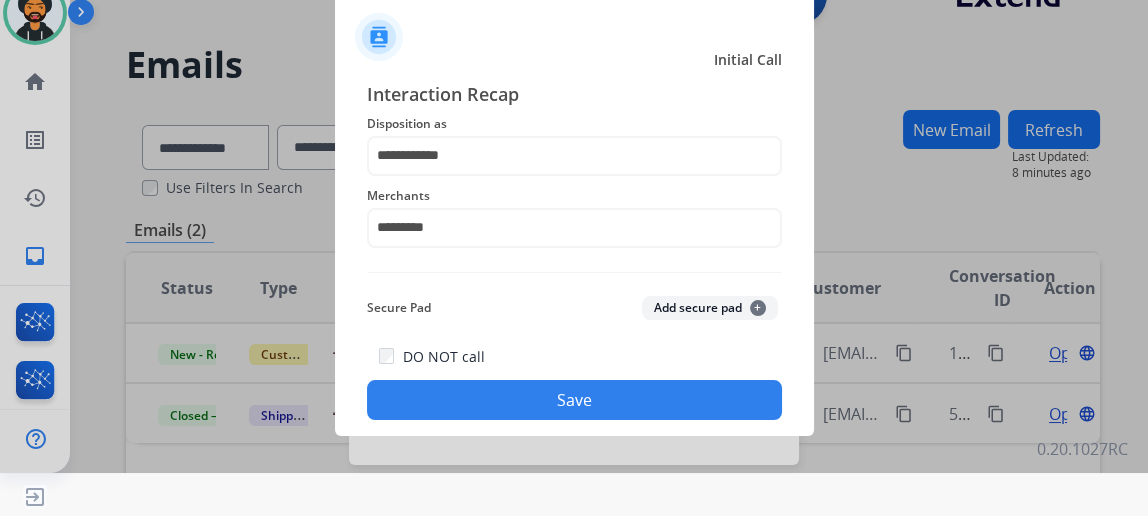 click on "Save" 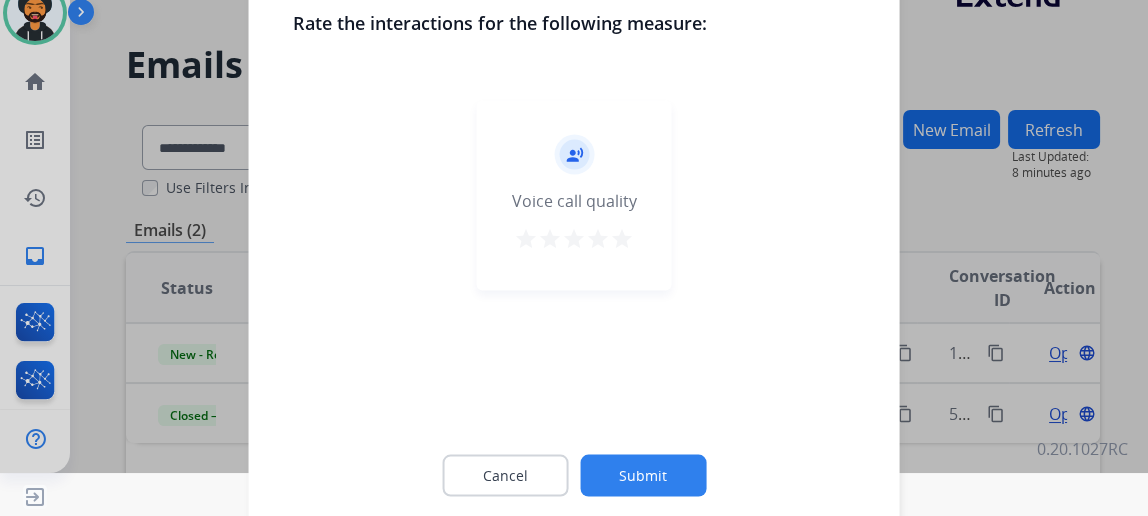 click on "Submit" 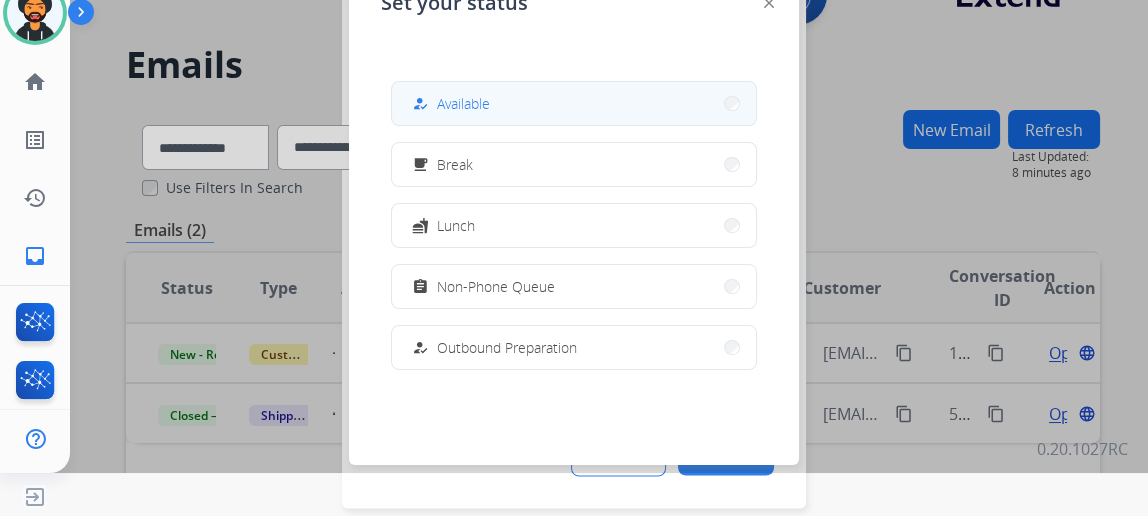 click on "how_to_reg Available" at bounding box center (574, 103) 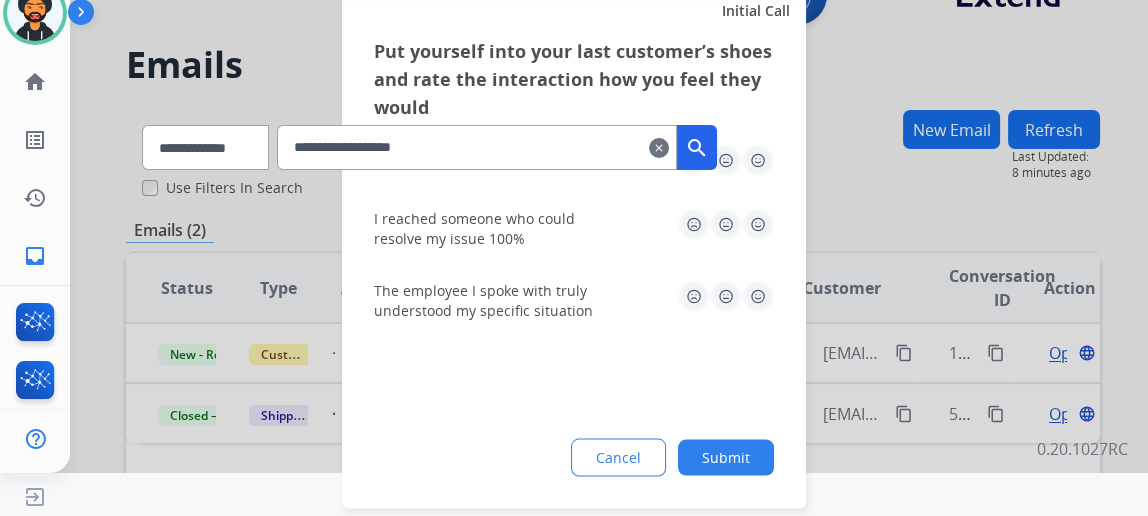 click 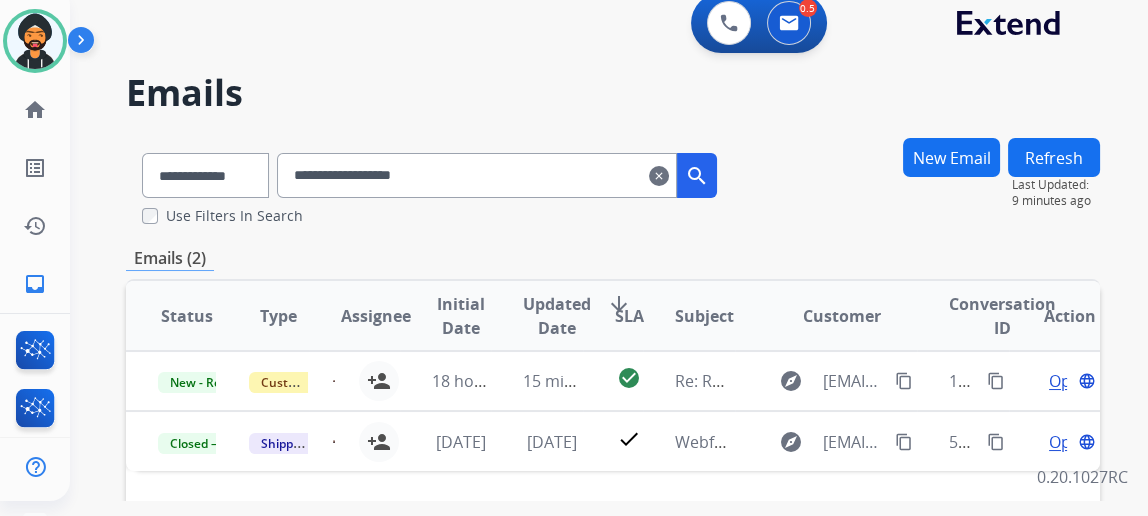 scroll, scrollTop: 0, scrollLeft: 0, axis: both 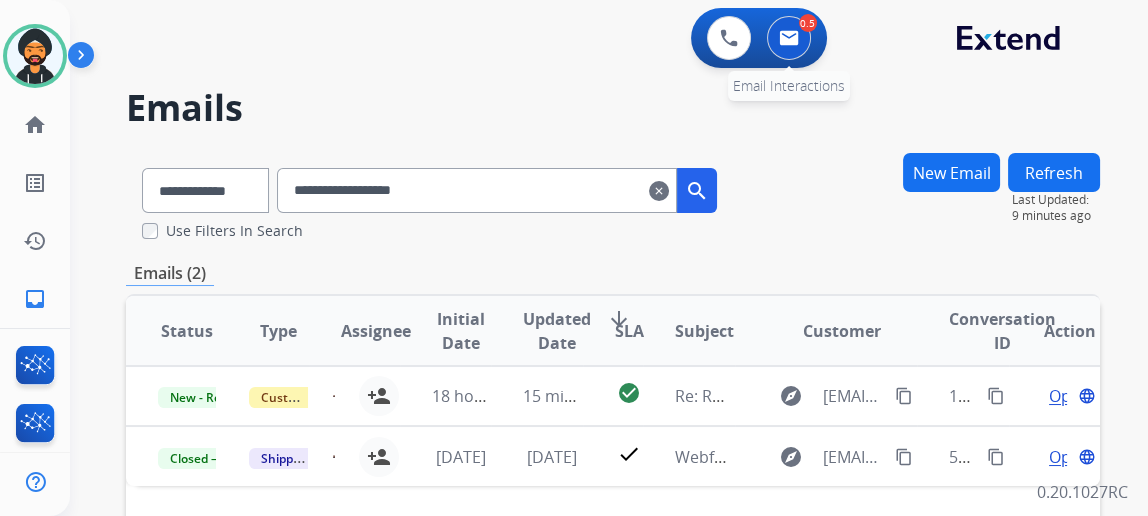 click at bounding box center [789, 38] 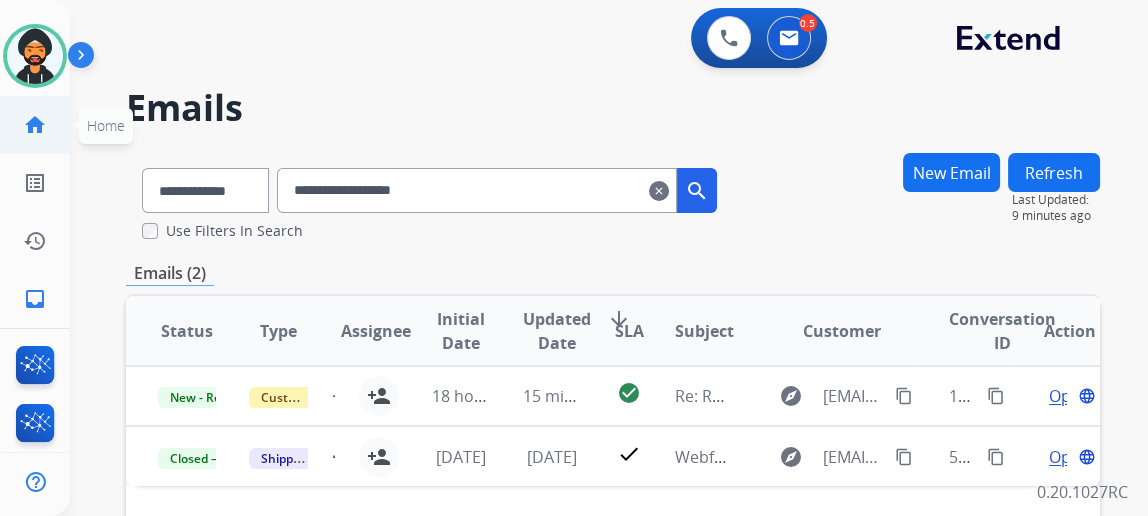 click on "home" 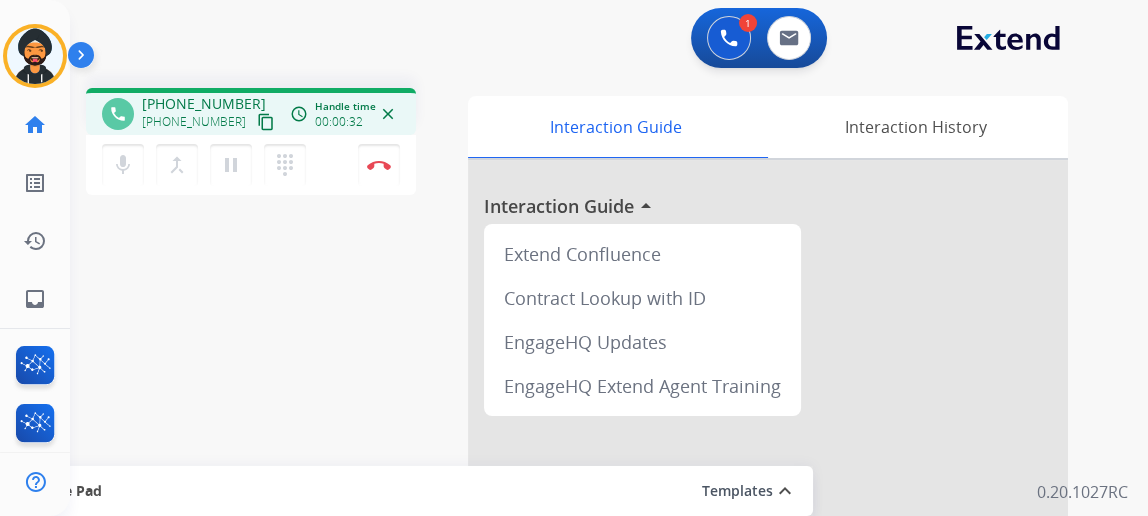 click on "content_copy" at bounding box center (266, 122) 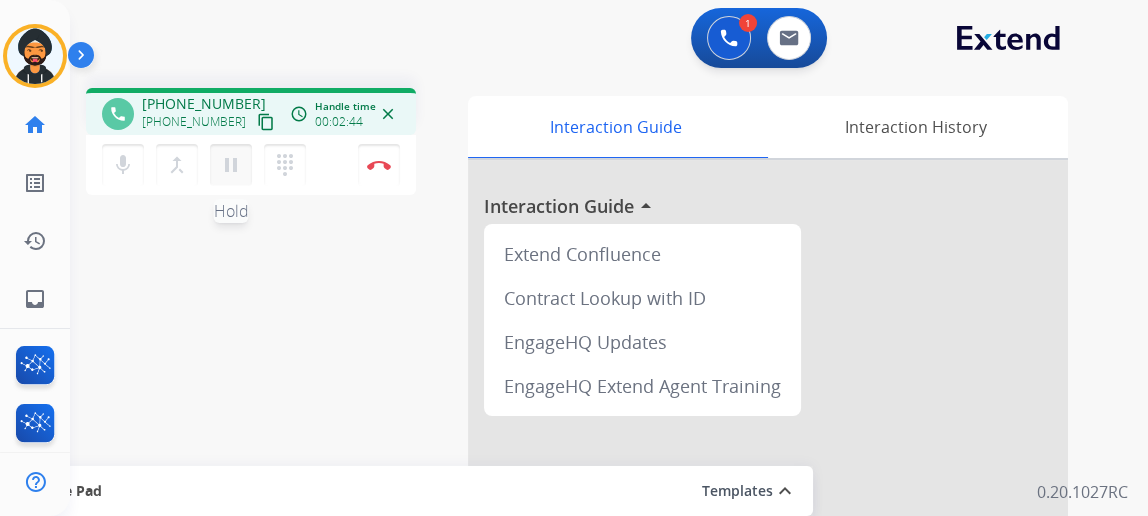 click on "pause" at bounding box center (231, 165) 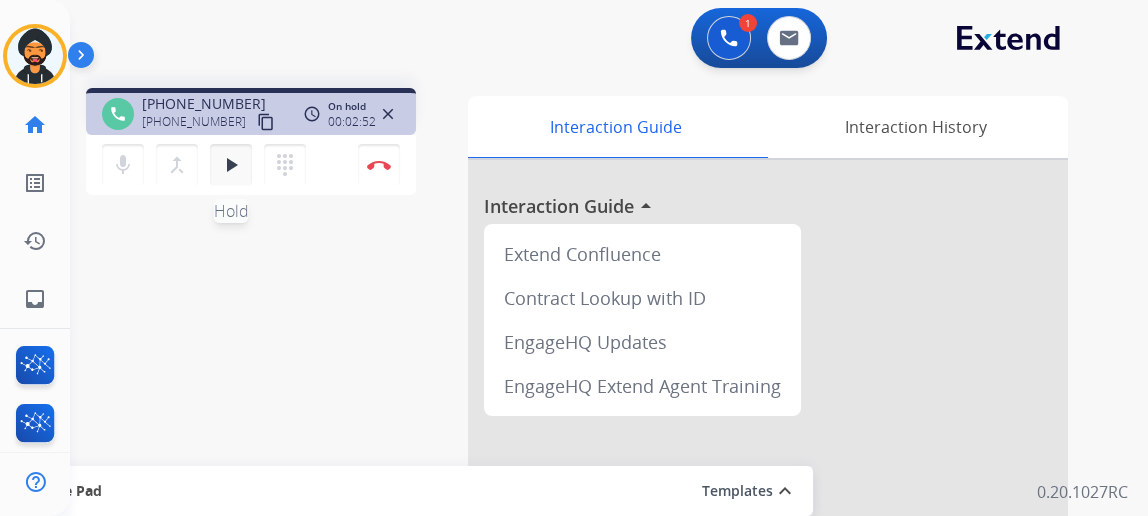 click on "play_arrow" at bounding box center (231, 165) 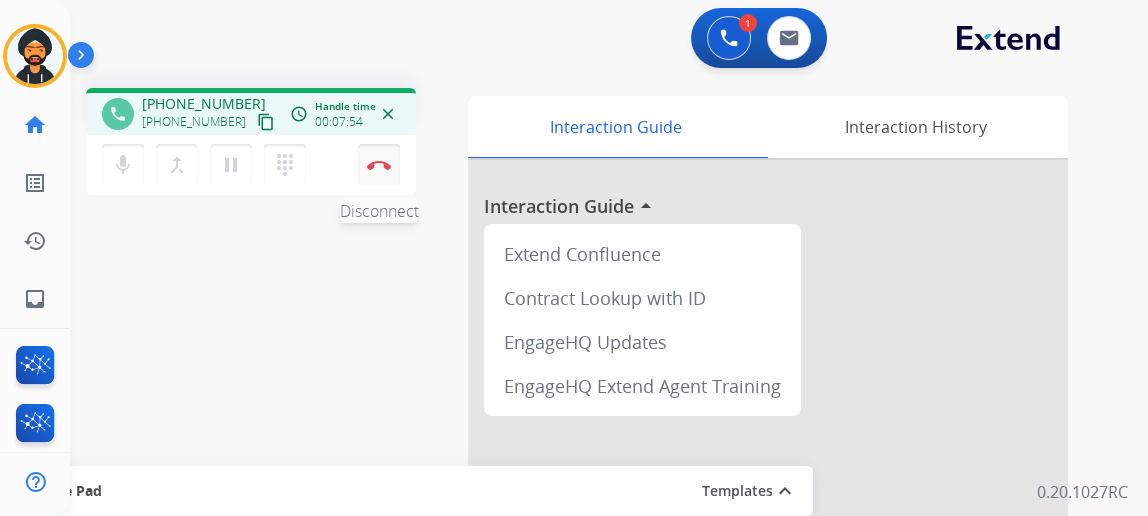 click on "Disconnect" at bounding box center [379, 165] 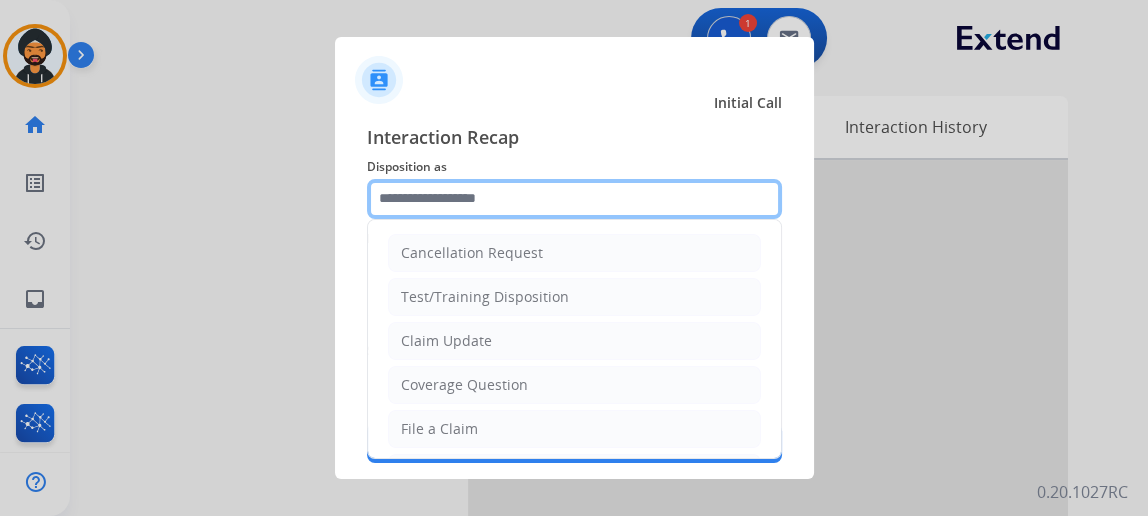 click 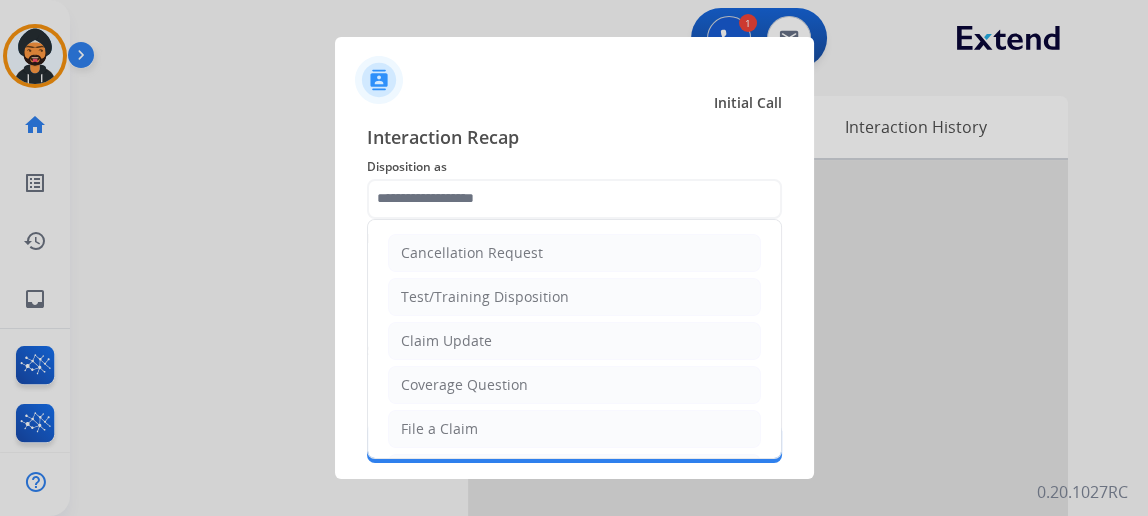 click on "Claim Update" 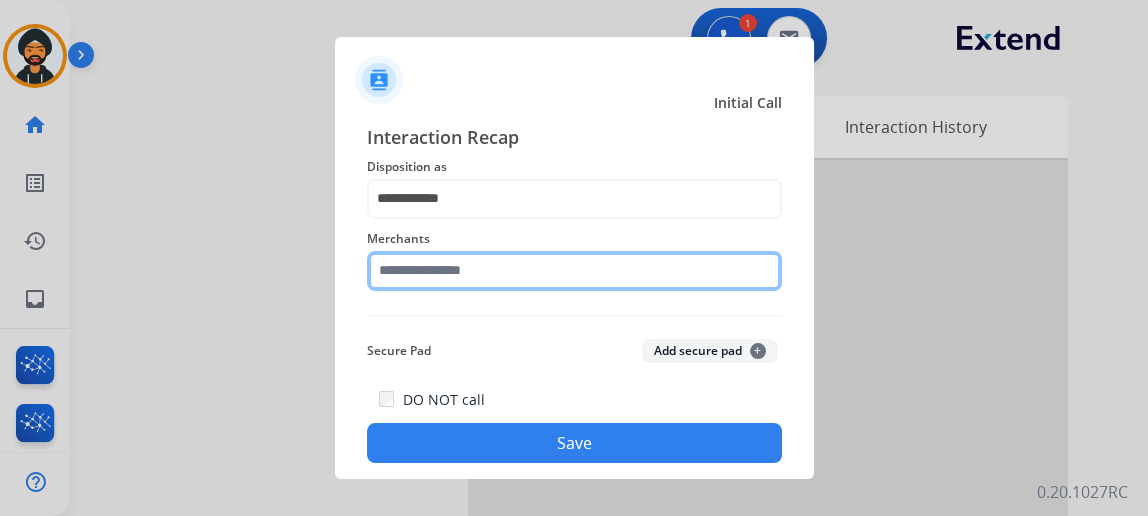 click 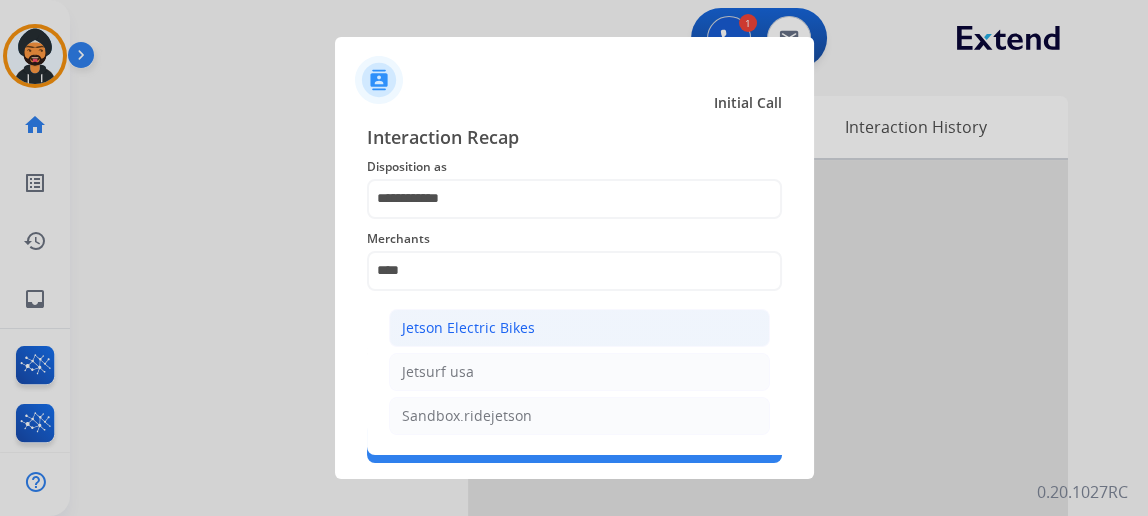 click on "Jetson Electric Bikes" 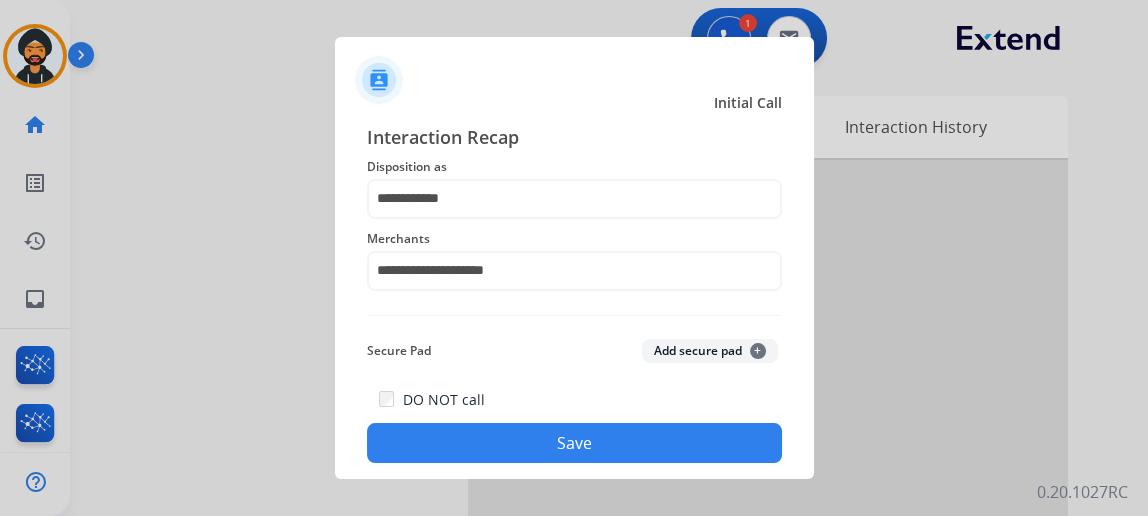 click on "Save" 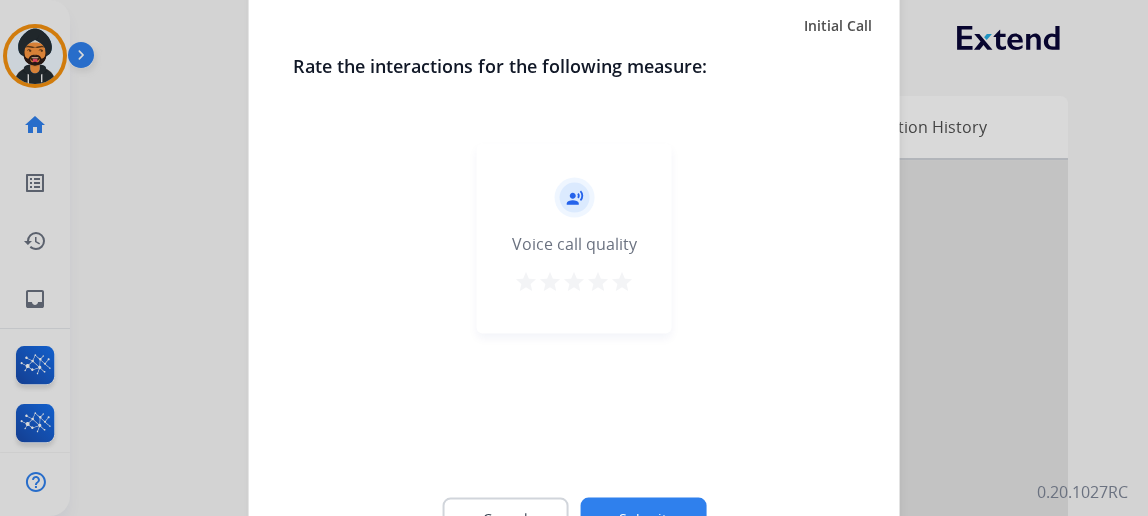 click on "Submit" 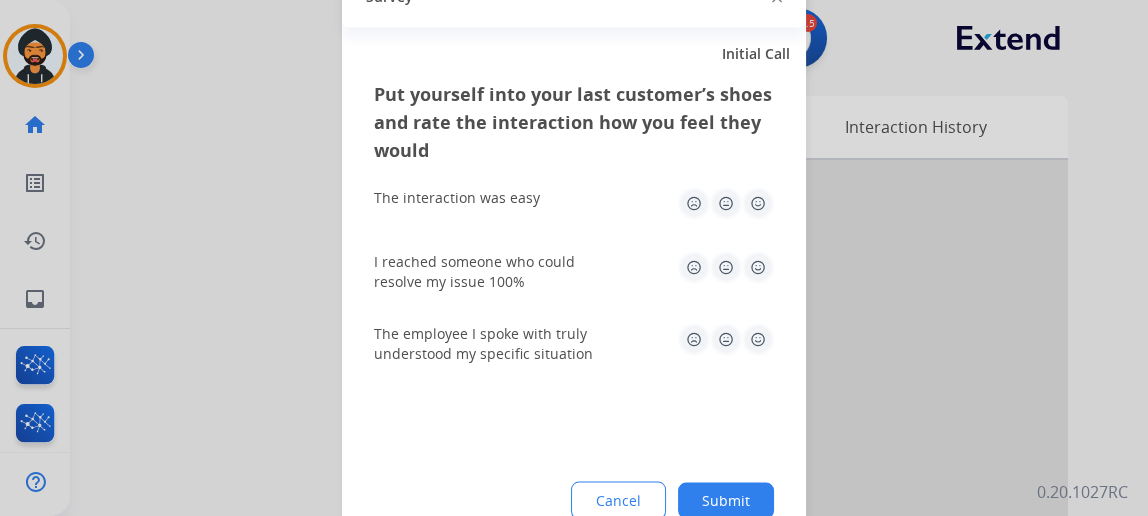 click on "Submit" 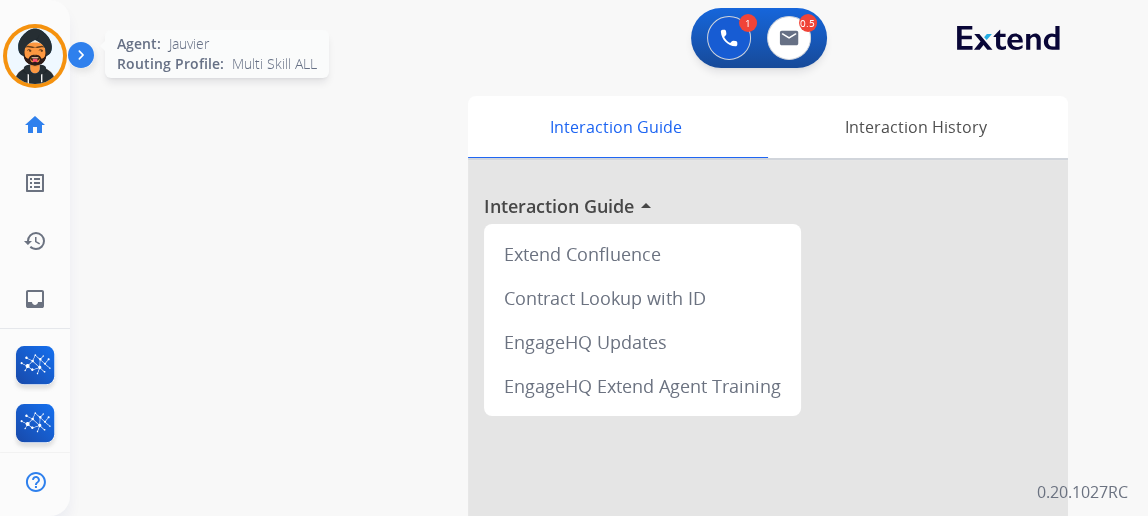click at bounding box center [35, 56] 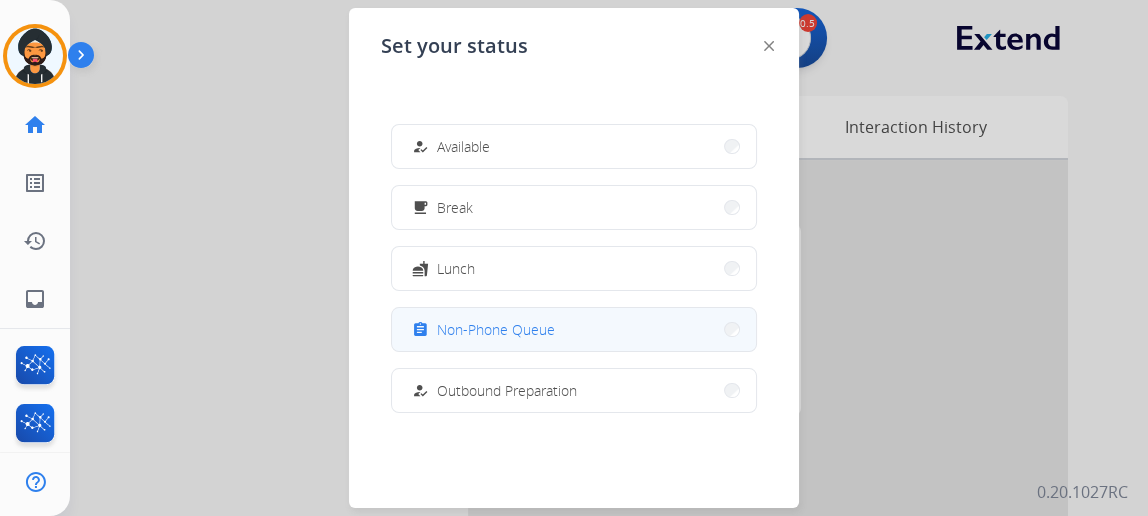 click on "assignment Non-Phone Queue" at bounding box center (574, 329) 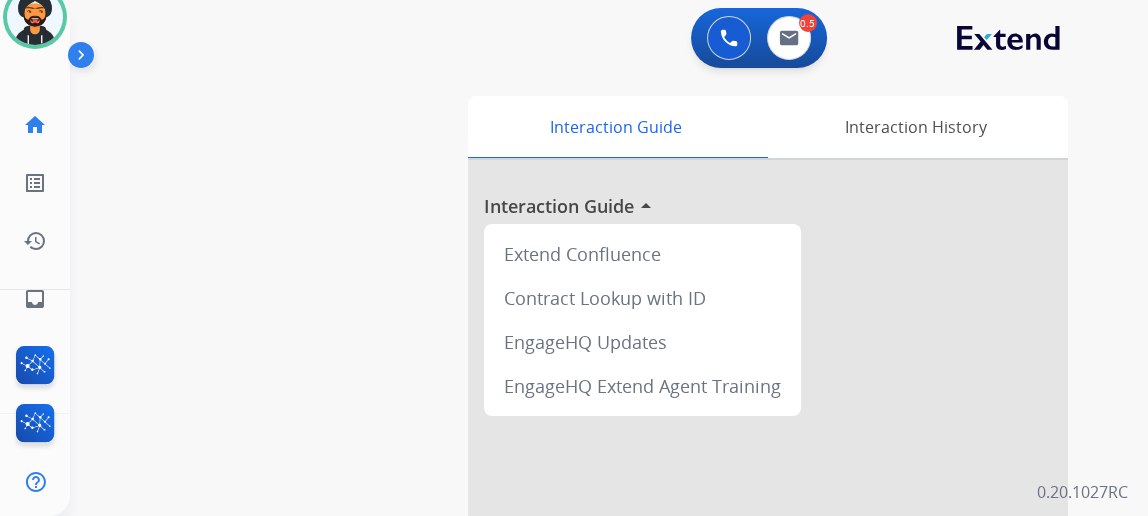 scroll, scrollTop: 69, scrollLeft: 0, axis: vertical 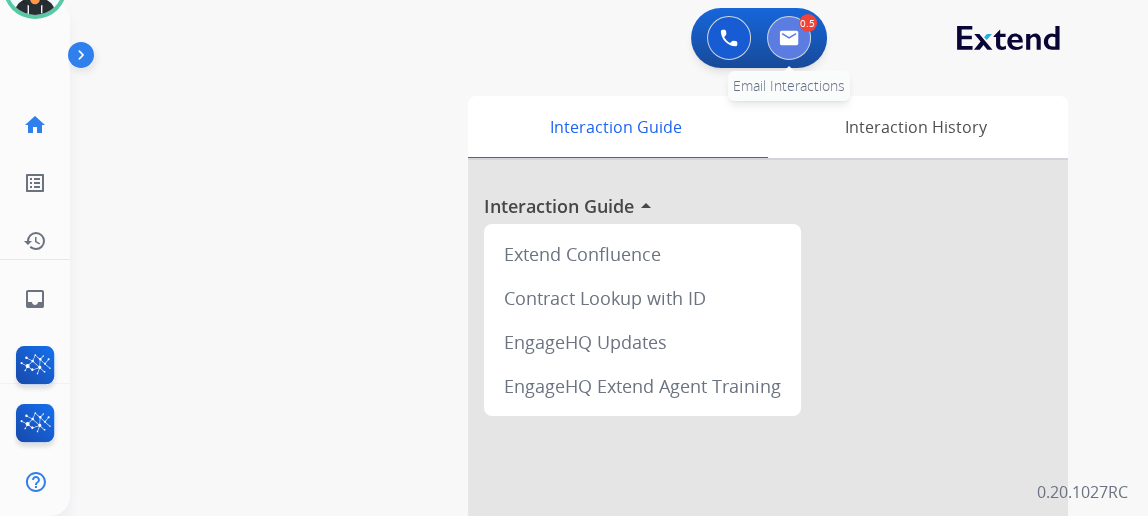 click at bounding box center [789, 38] 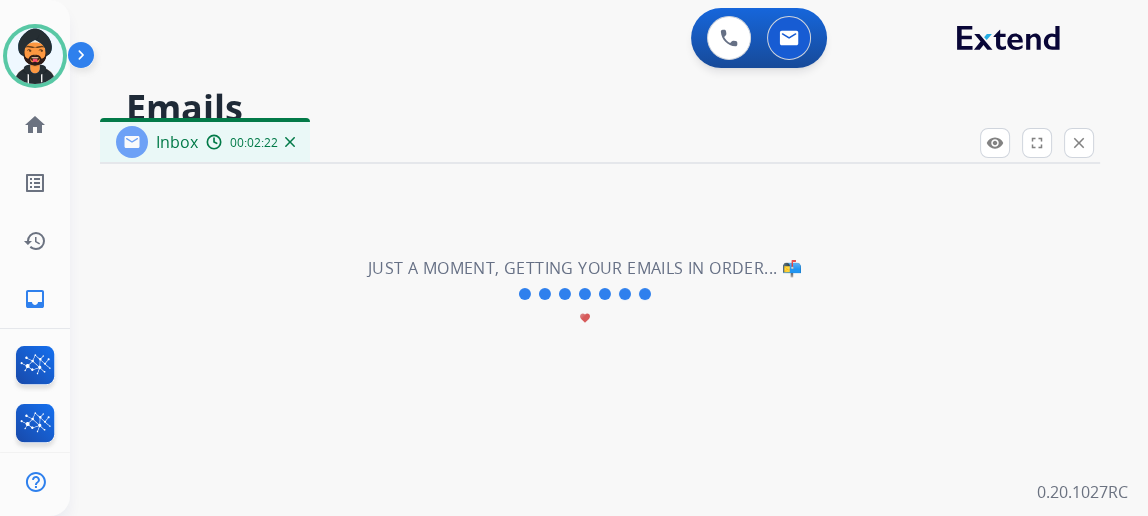 click on "Inbox  00:02:22" at bounding box center (600, 143) 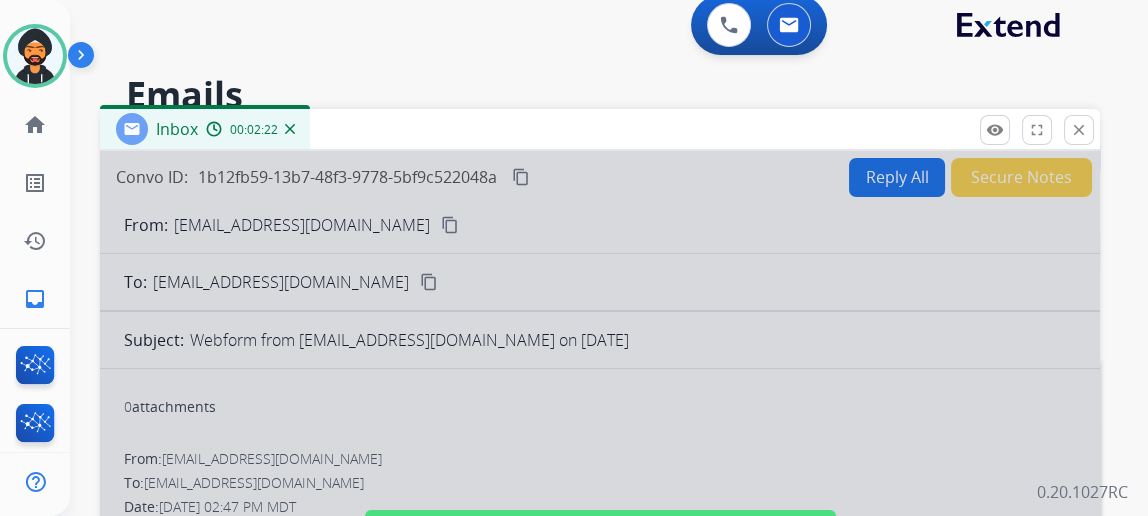 scroll, scrollTop: 0, scrollLeft: 0, axis: both 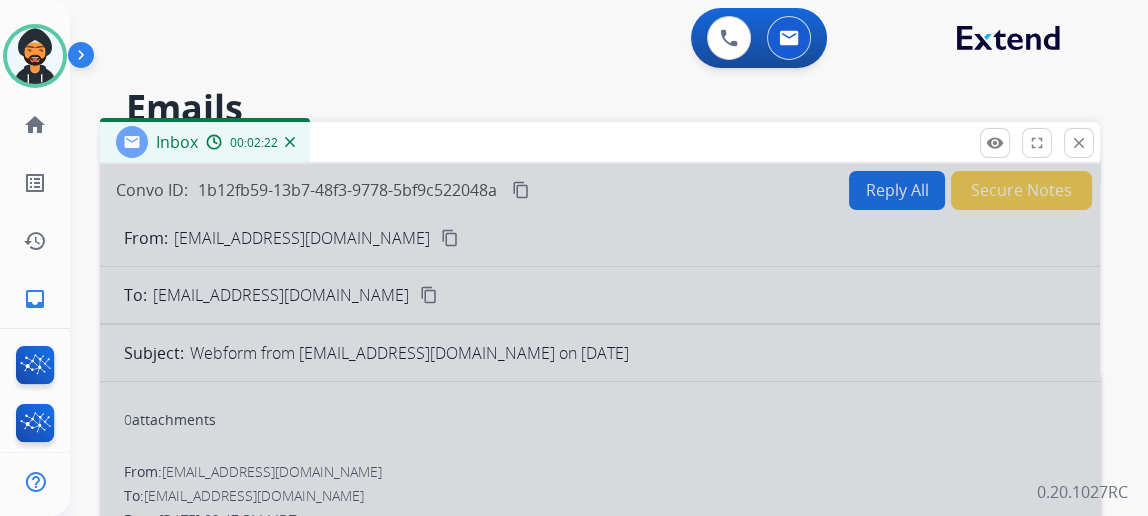 click at bounding box center (290, 142) 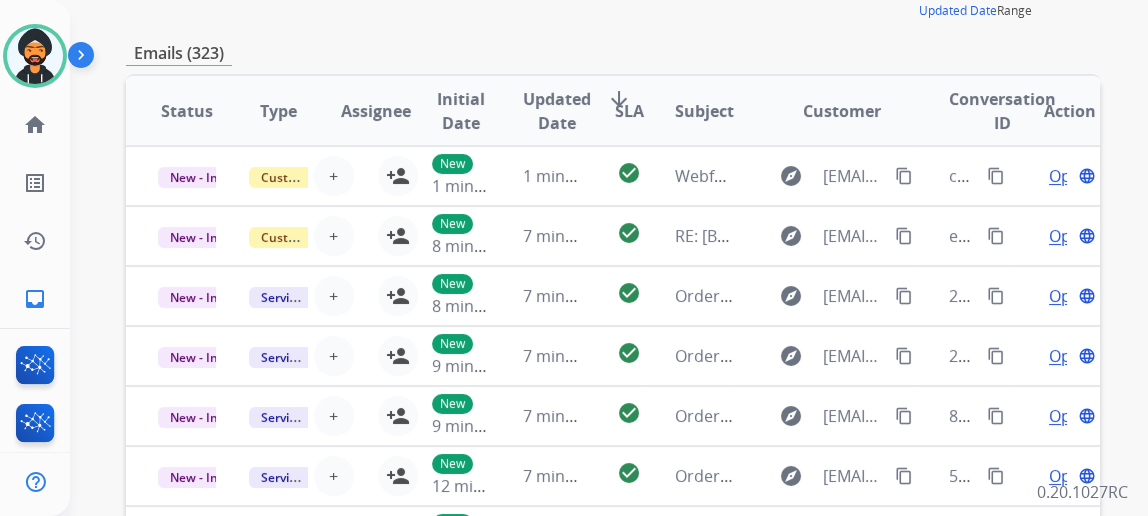 scroll, scrollTop: 0, scrollLeft: 0, axis: both 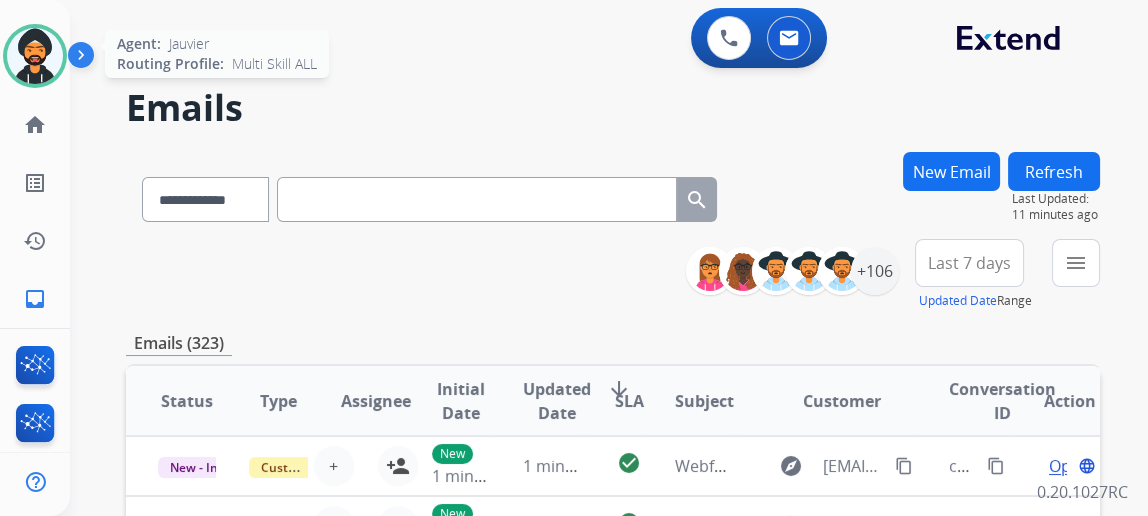 click at bounding box center (35, 56) 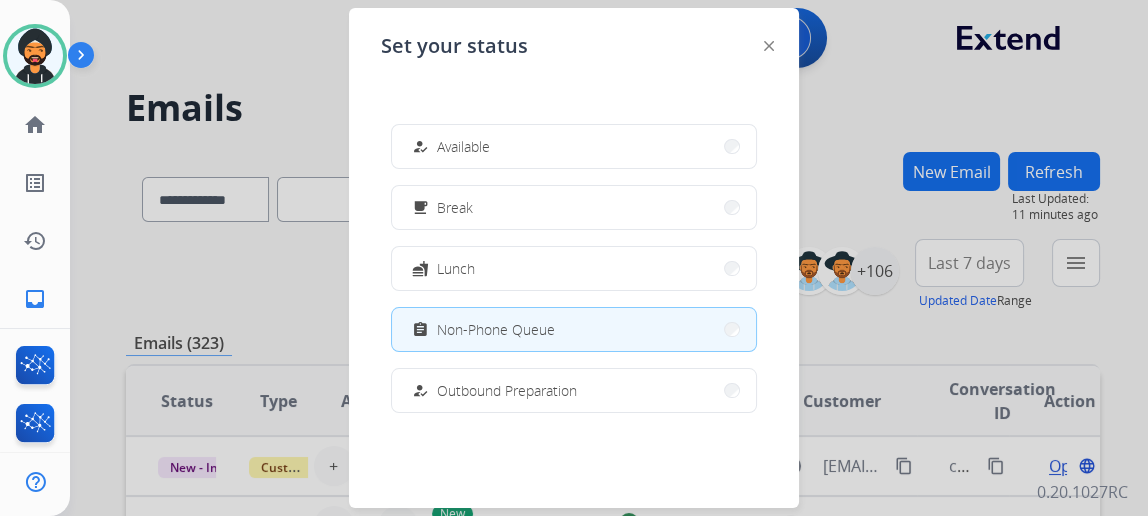 click on "assignment Non-Phone Queue" at bounding box center [574, 329] 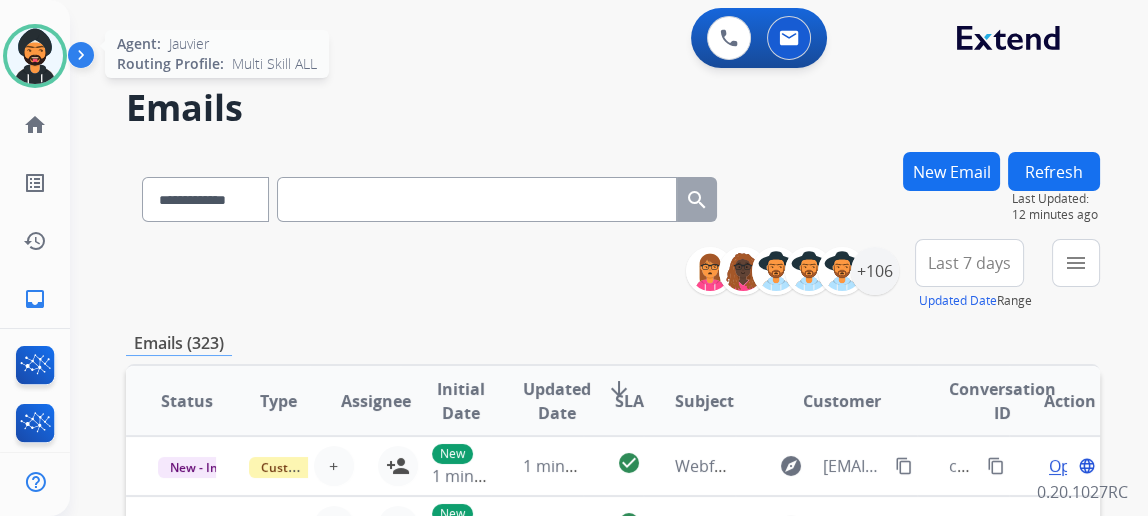 click at bounding box center (35, 56) 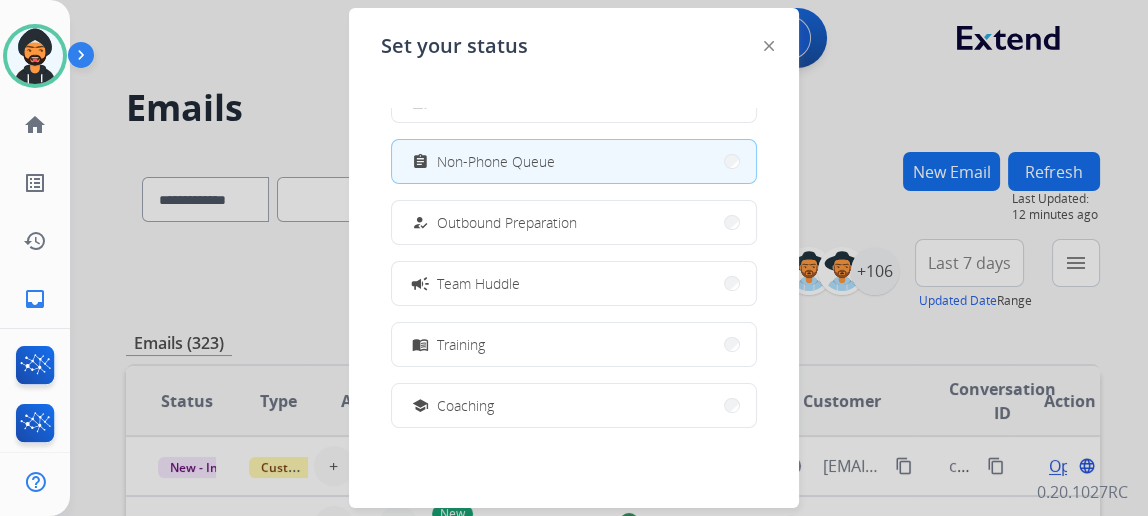 scroll, scrollTop: 376, scrollLeft: 0, axis: vertical 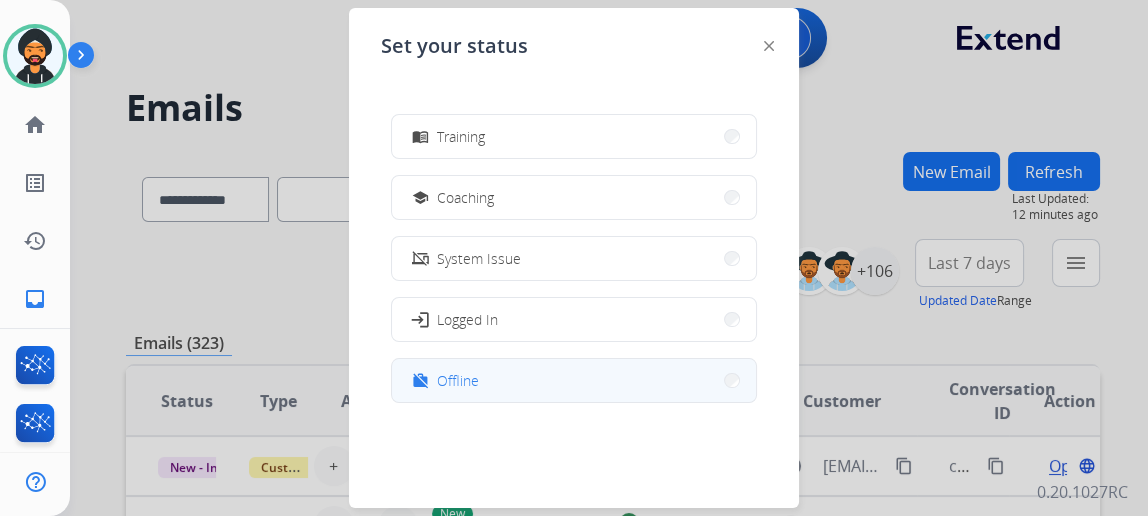 click on "work_off Offline" at bounding box center [574, 380] 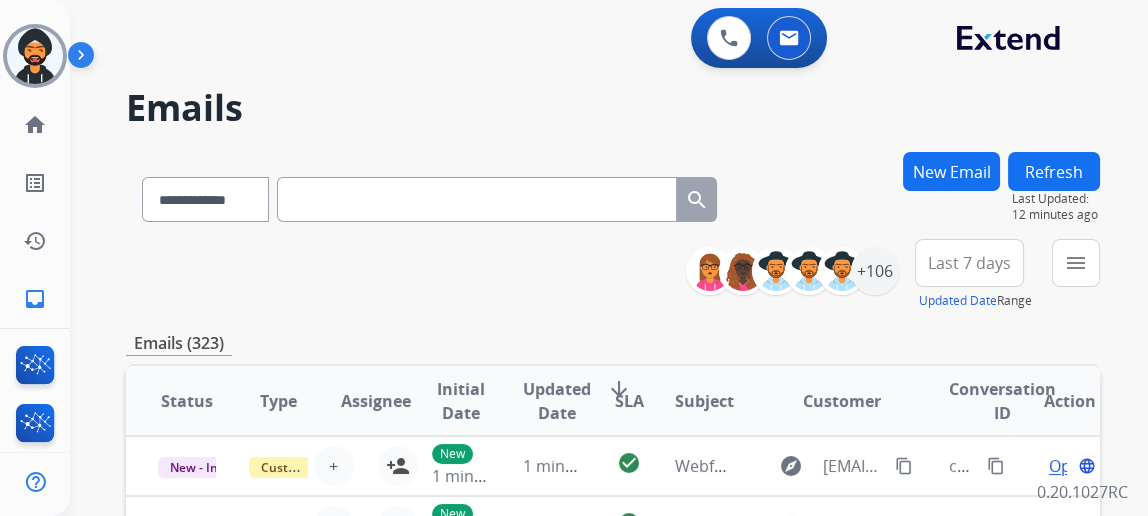 scroll, scrollTop: 545, scrollLeft: 0, axis: vertical 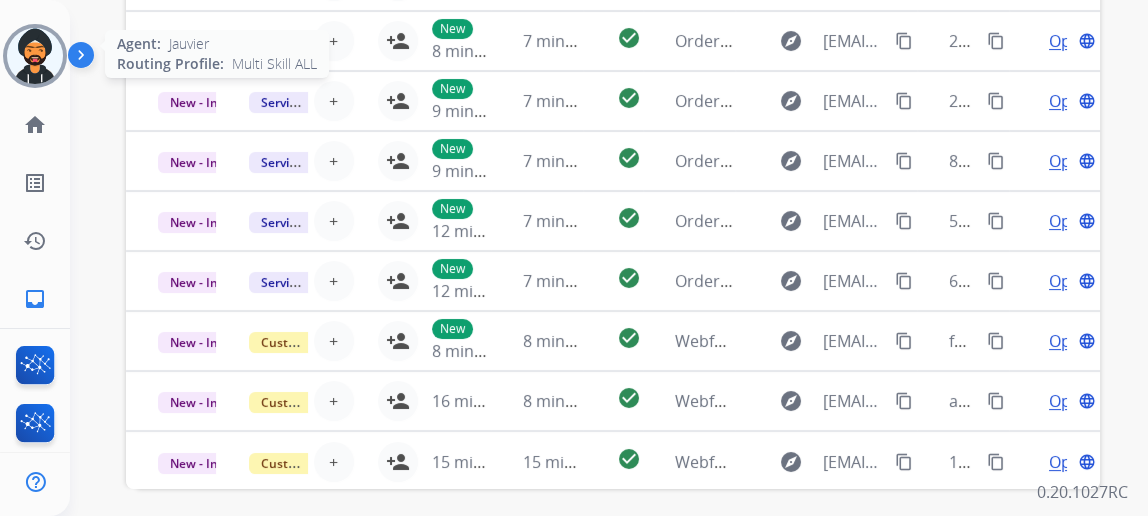 click at bounding box center (35, 56) 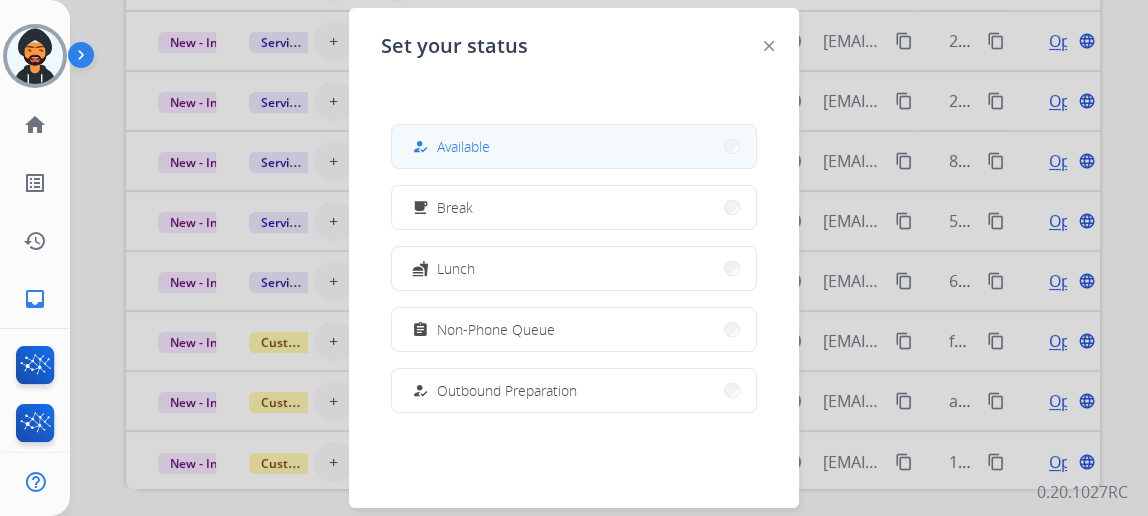 click on "Available" at bounding box center [463, 146] 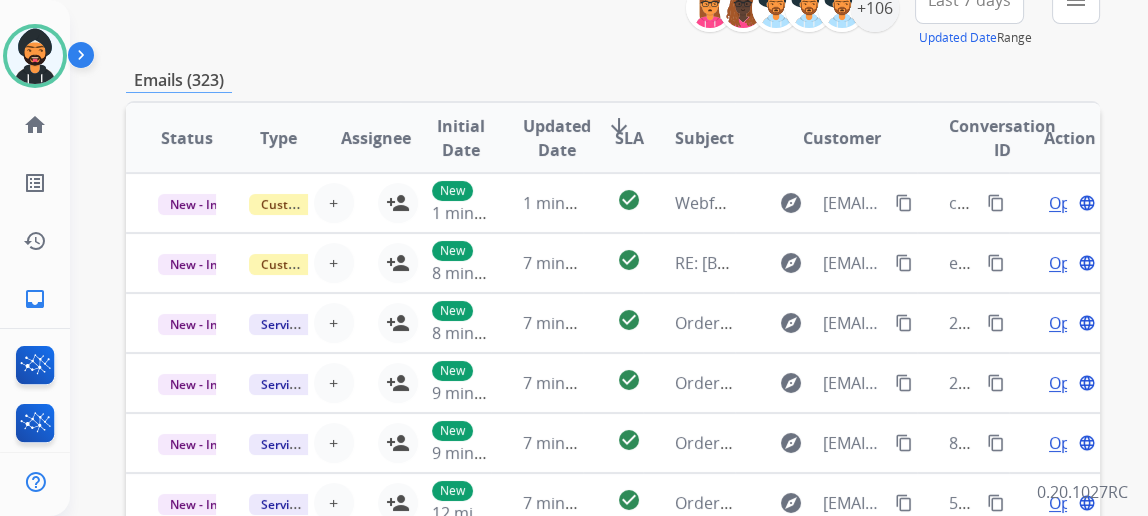 scroll, scrollTop: 0, scrollLeft: 0, axis: both 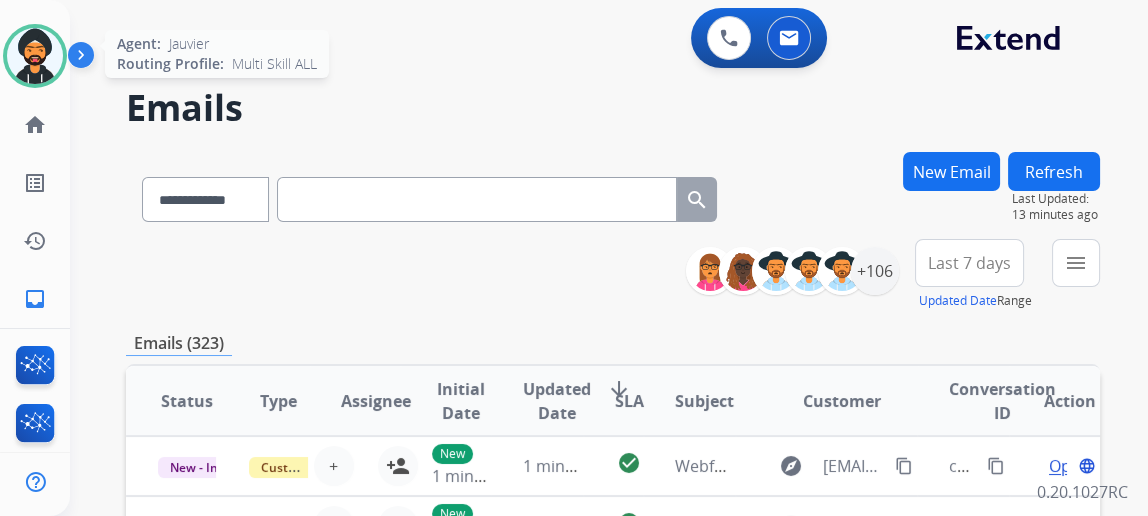 click at bounding box center [35, 56] 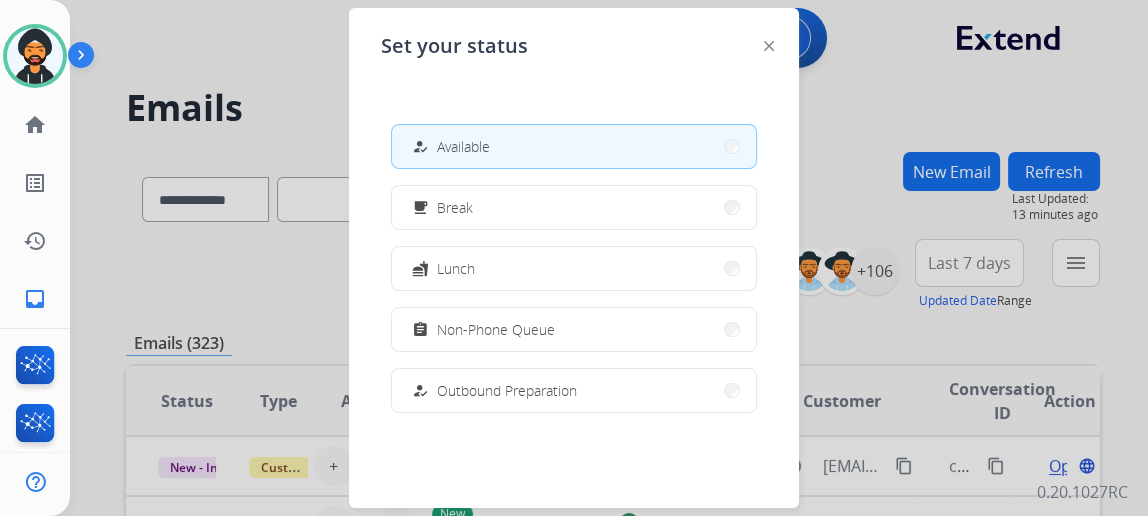 click on "Available" at bounding box center [463, 146] 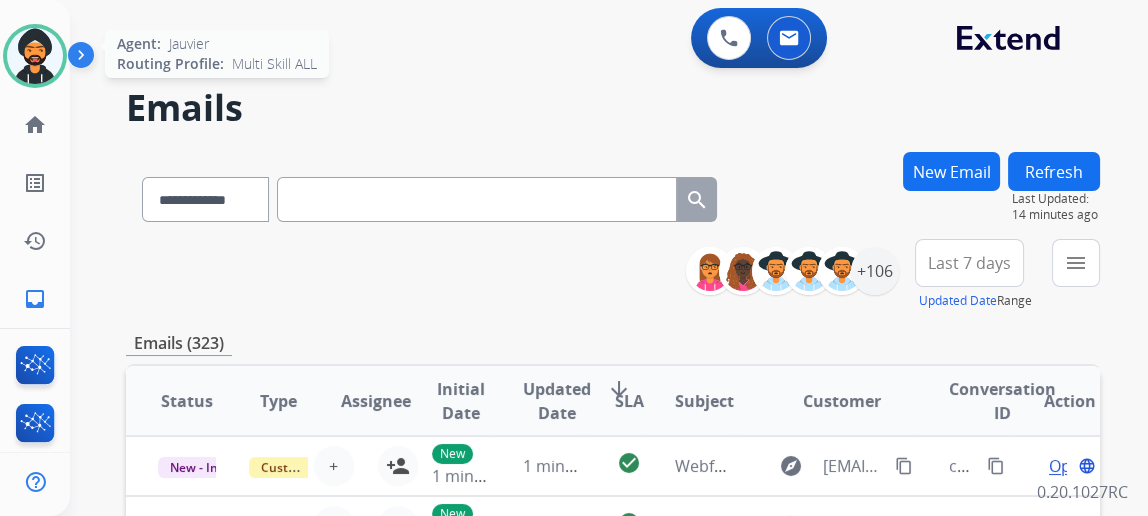 click at bounding box center [35, 56] 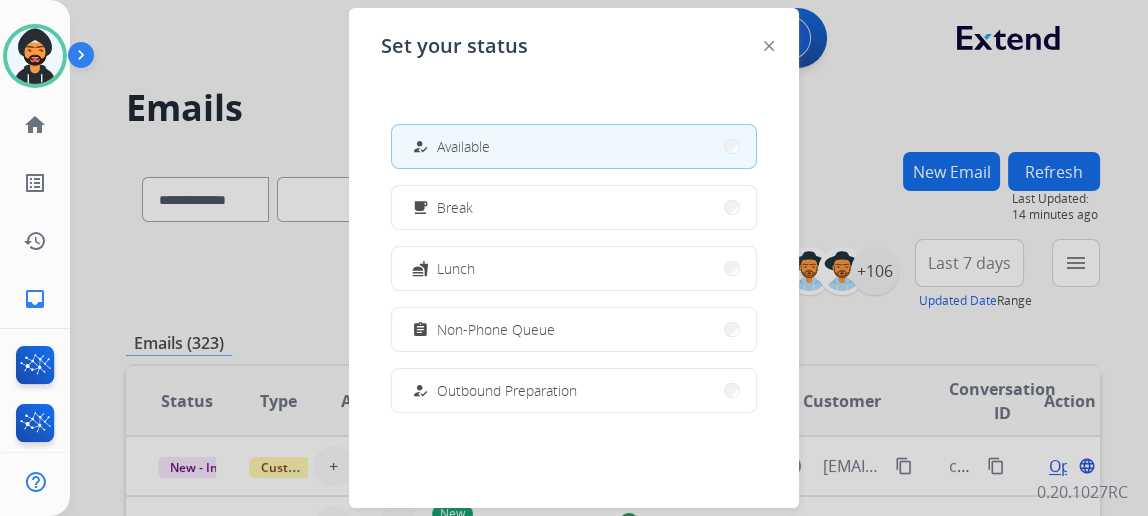 click on "how_to_reg Available" at bounding box center [574, 146] 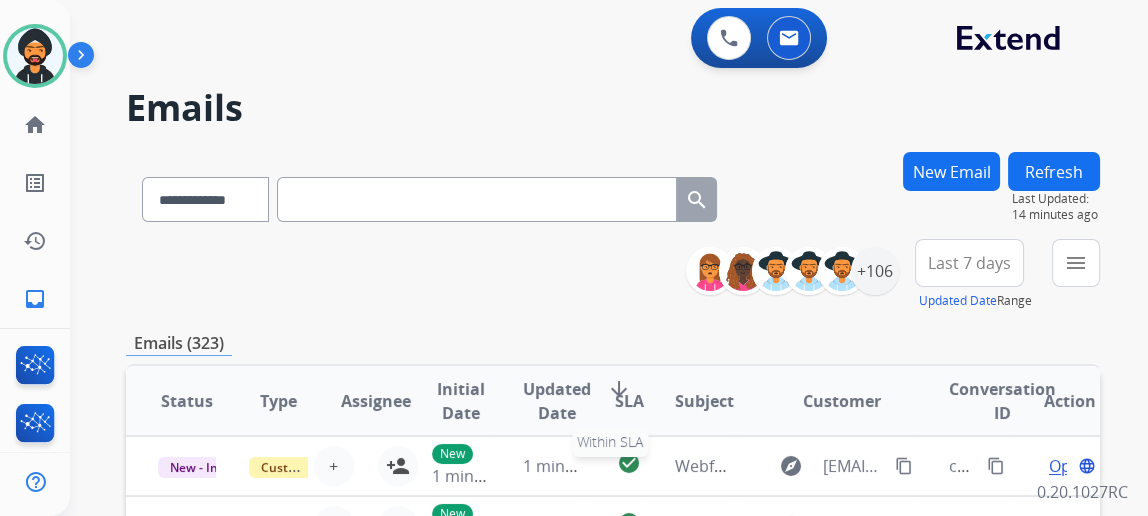 scroll, scrollTop: 1, scrollLeft: 0, axis: vertical 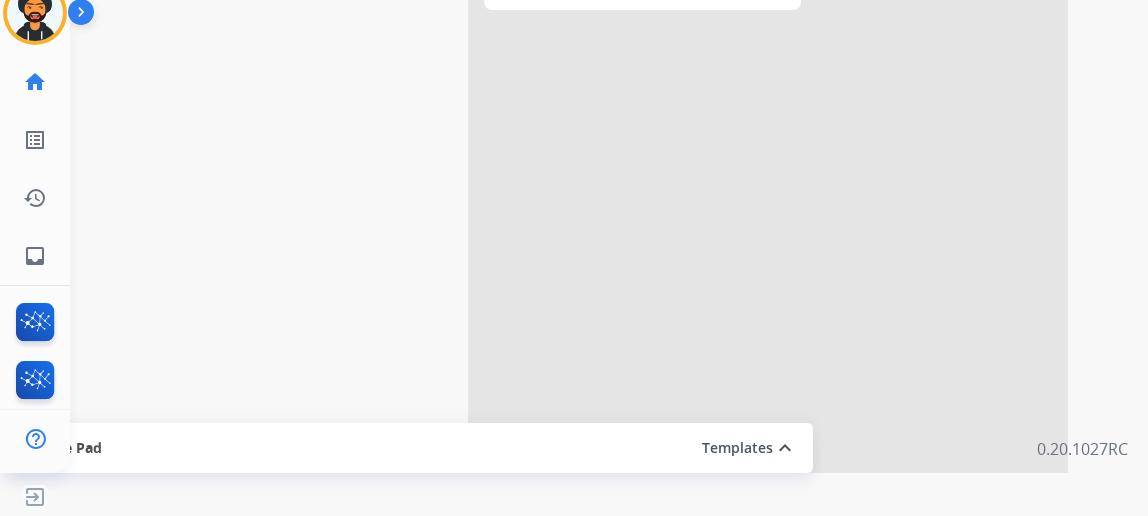 click on "phone [PHONE_NUMBER] [PHONE_NUMBER] content_copy access_time Call metrics Queue   00:10 Hold   00:00 Talk   05:28 Total   05:37 Handle time 00:05:27 close mic Mute merge_type Bridge pause Hold dialpad Dialpad Disconnect swap_horiz Break voice bridge close_fullscreen Connect 3-Way Call merge_type Separate 3-Way Call  Interaction Guide   Interaction History  Interaction Guide arrow_drop_up  Extend Confluence   Contract Lookup with ID   EngageHQ Updates   EngageHQ Extend Agent Training  Secure Pad Templates expand_less Choose a template Save" at bounding box center (585, 83) 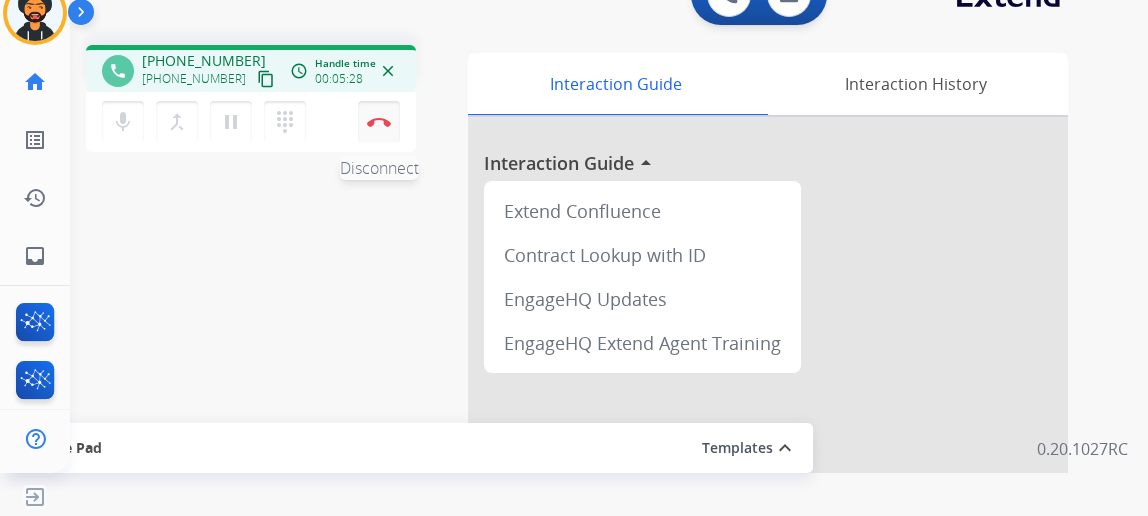 click at bounding box center (379, 122) 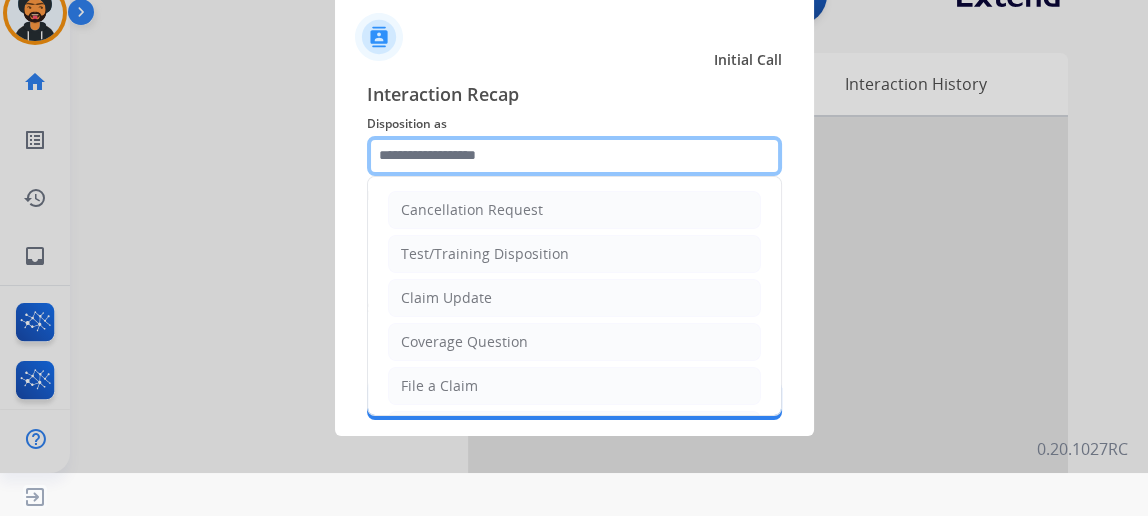 drag, startPoint x: 497, startPoint y: 150, endPoint x: 523, endPoint y: 140, distance: 27.856777 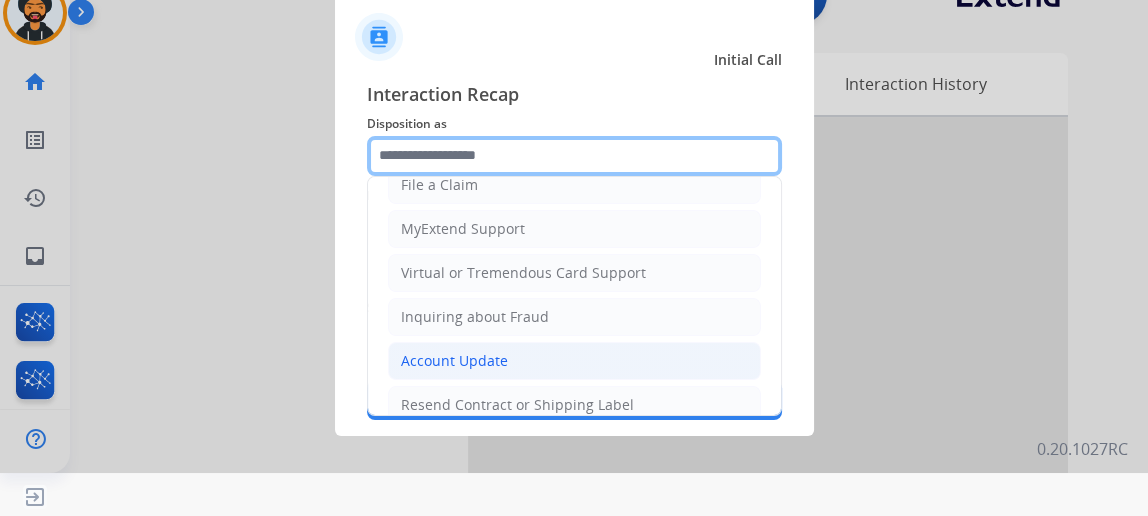 scroll, scrollTop: 0, scrollLeft: 0, axis: both 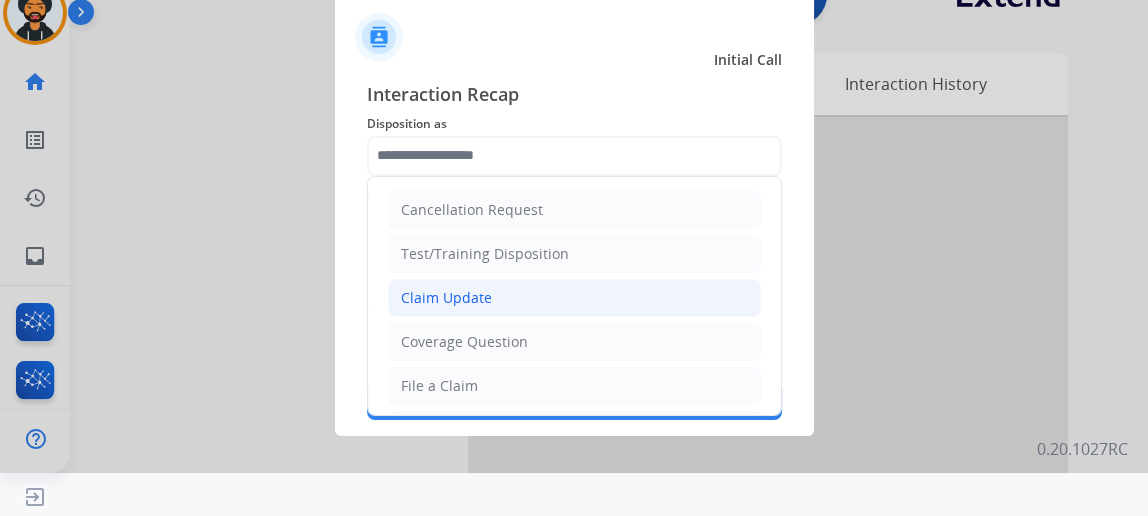 click on "Claim Update" 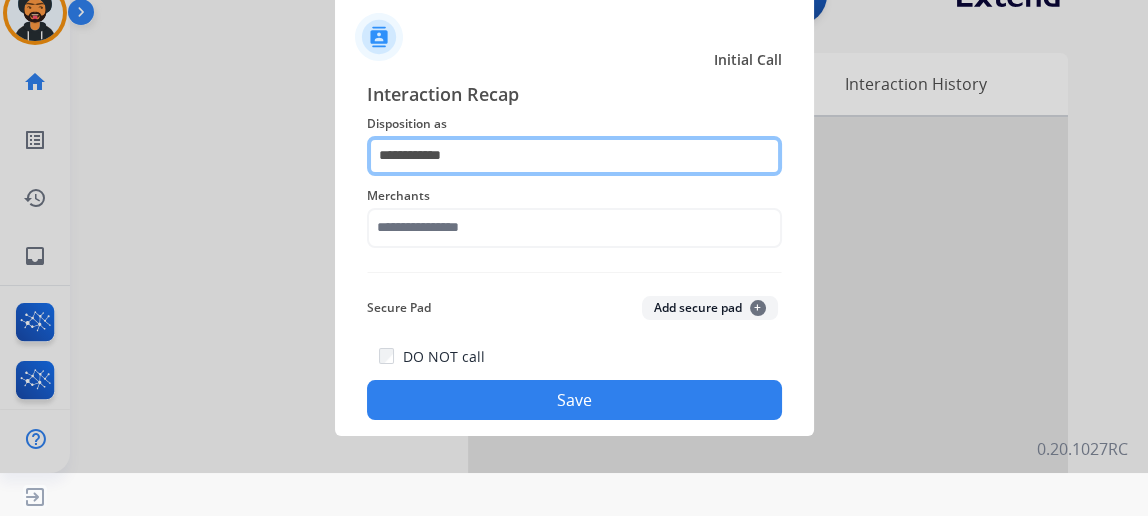 click on "**********" 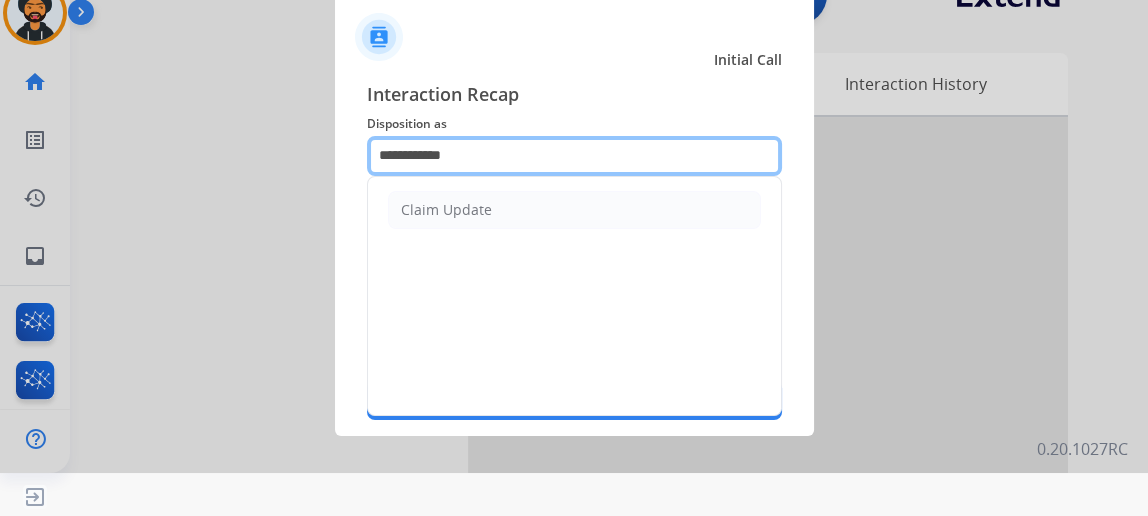 click on "**********" 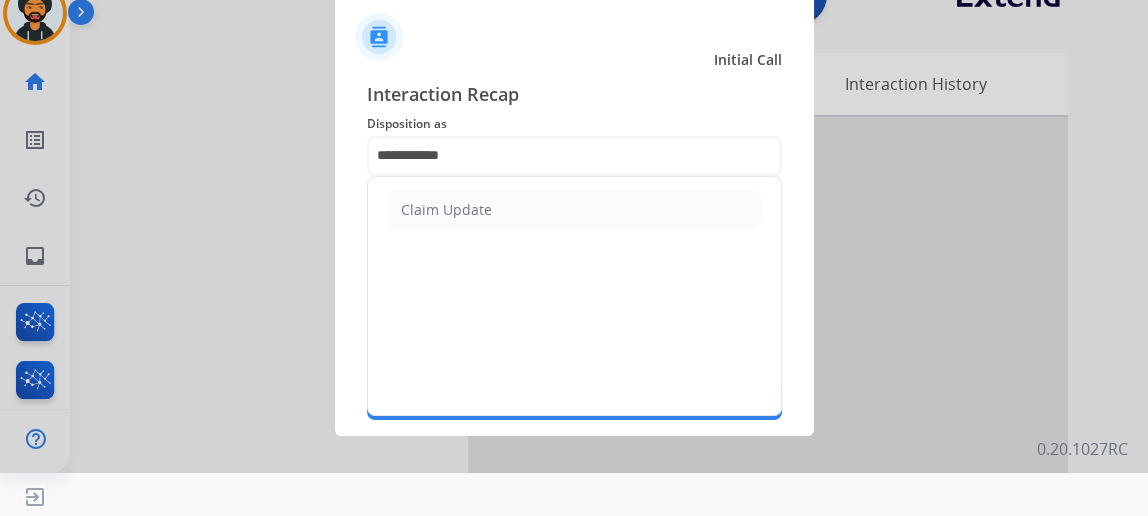 click on "Claim Update" 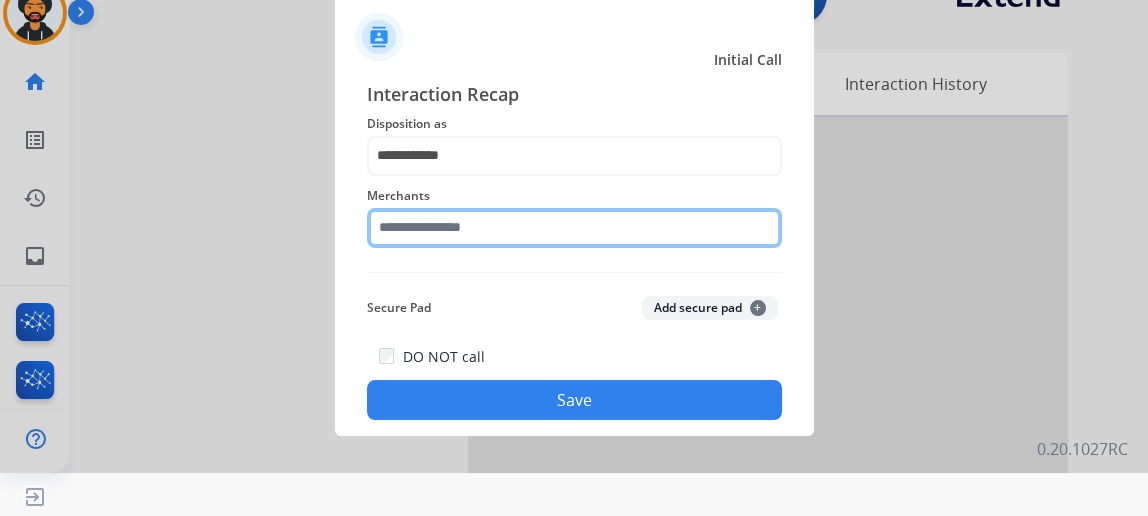 click 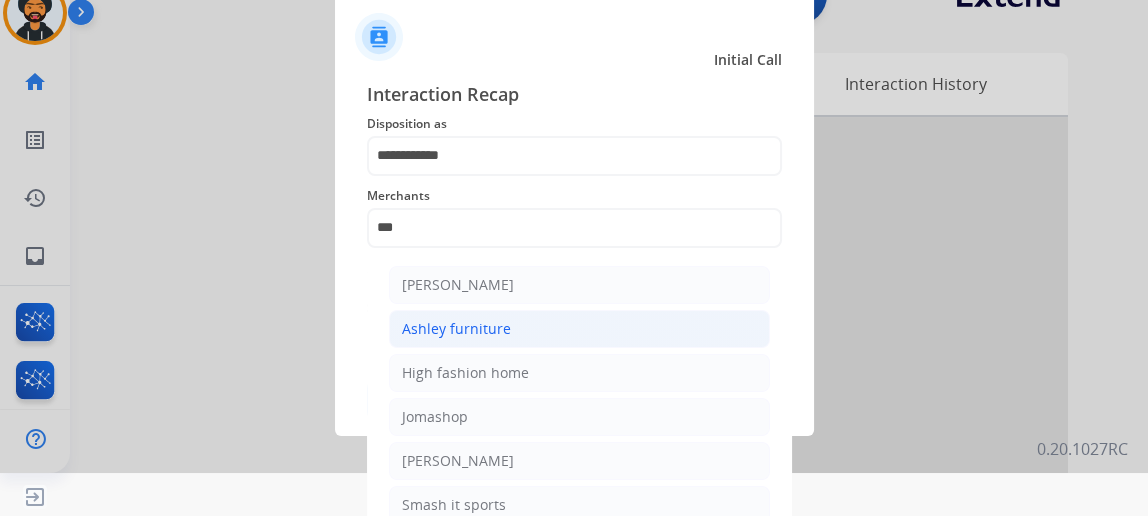 click on "Ashley furniture" 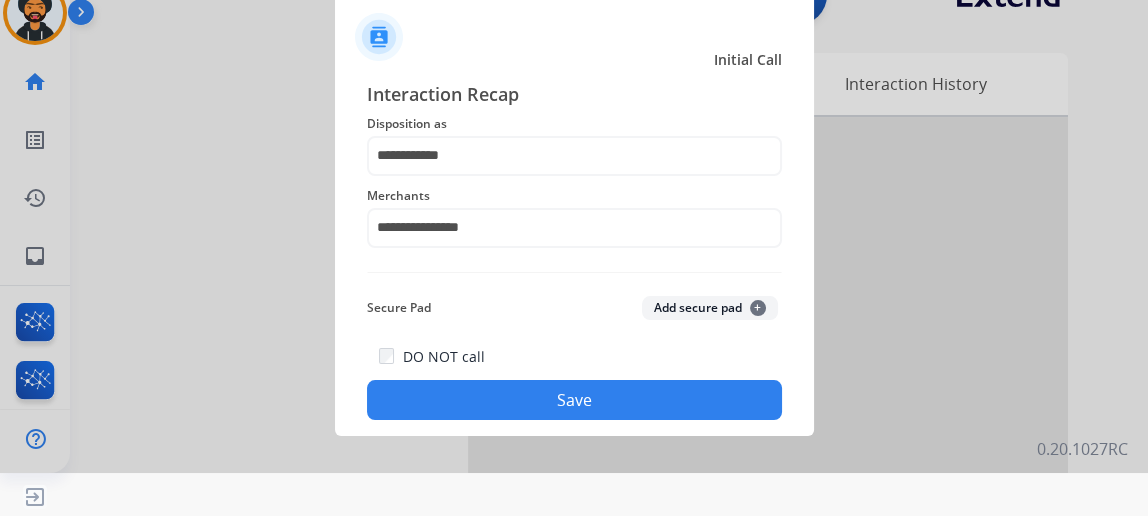 click on "DO NOT call   Save" 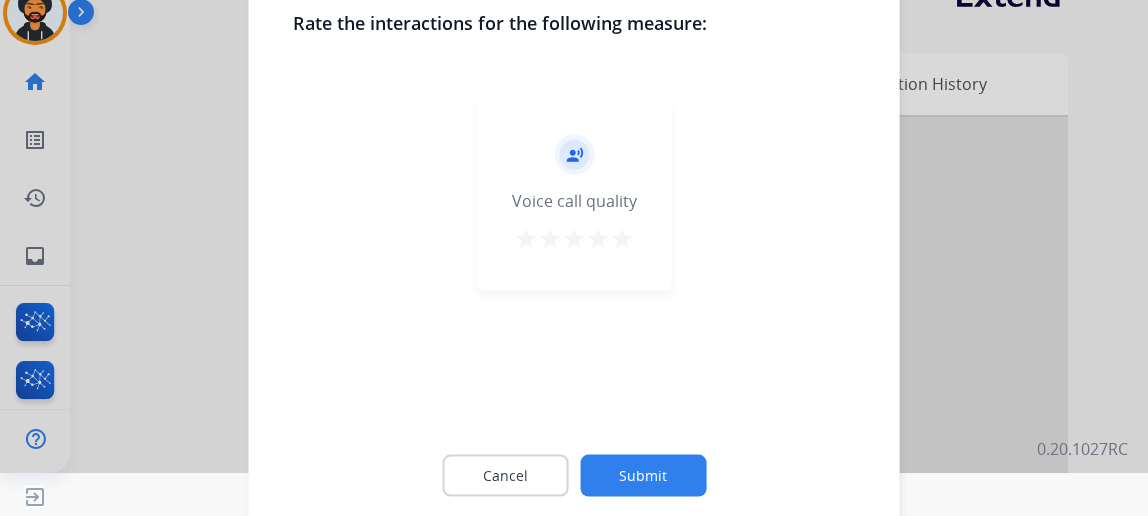 click on "Submit" 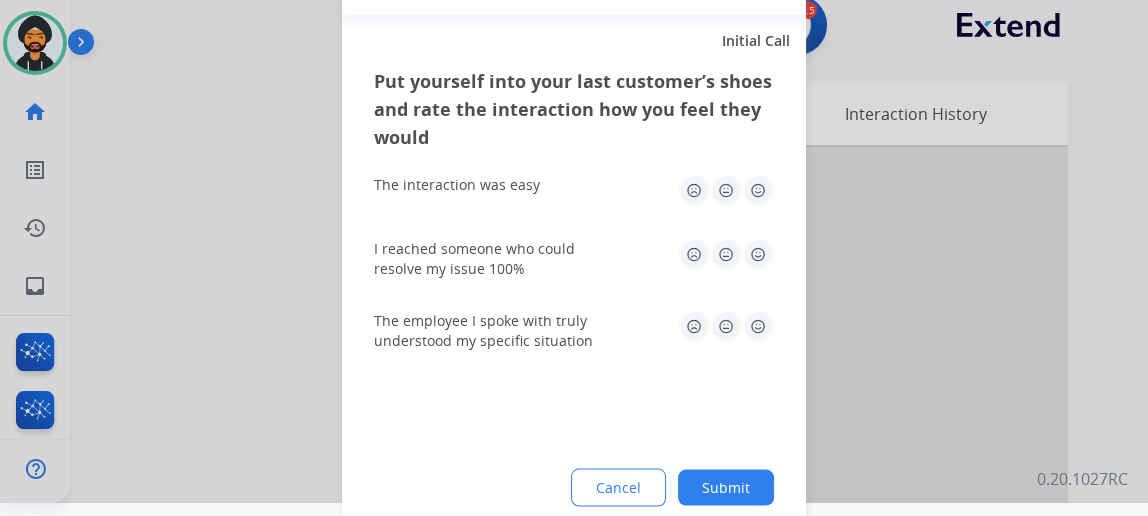scroll, scrollTop: 0, scrollLeft: 0, axis: both 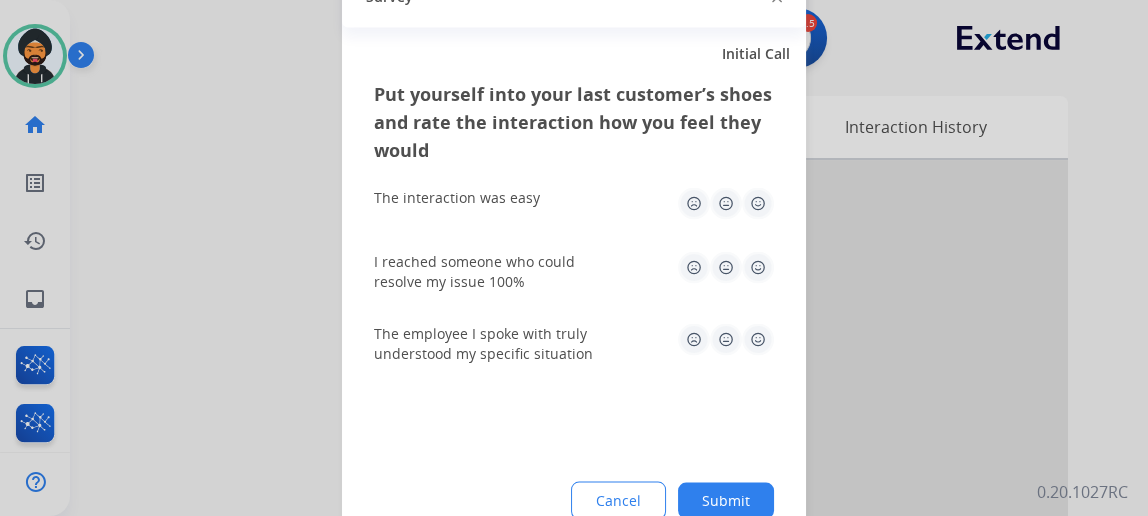 click on "Submit" 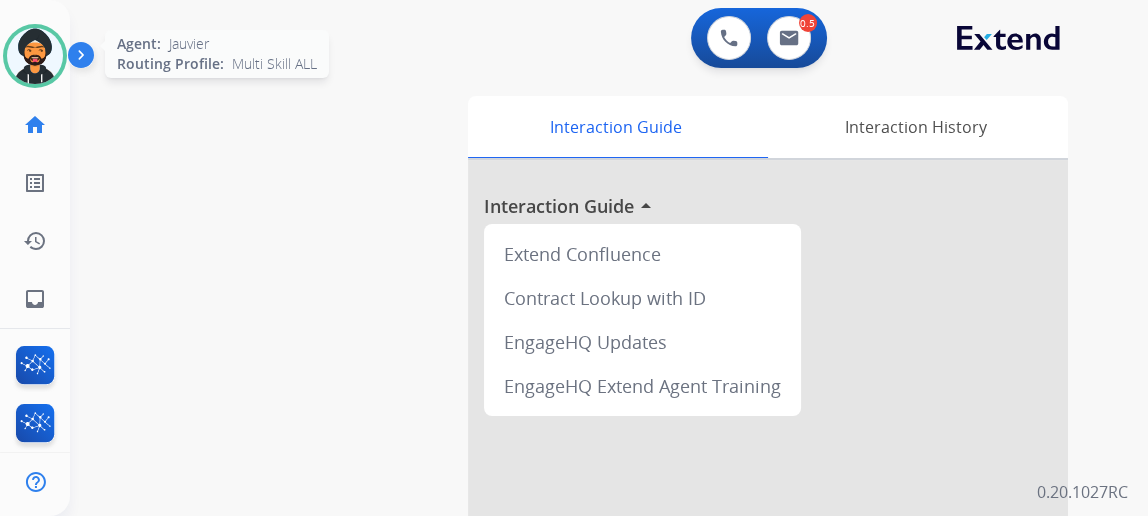 click at bounding box center [35, 56] 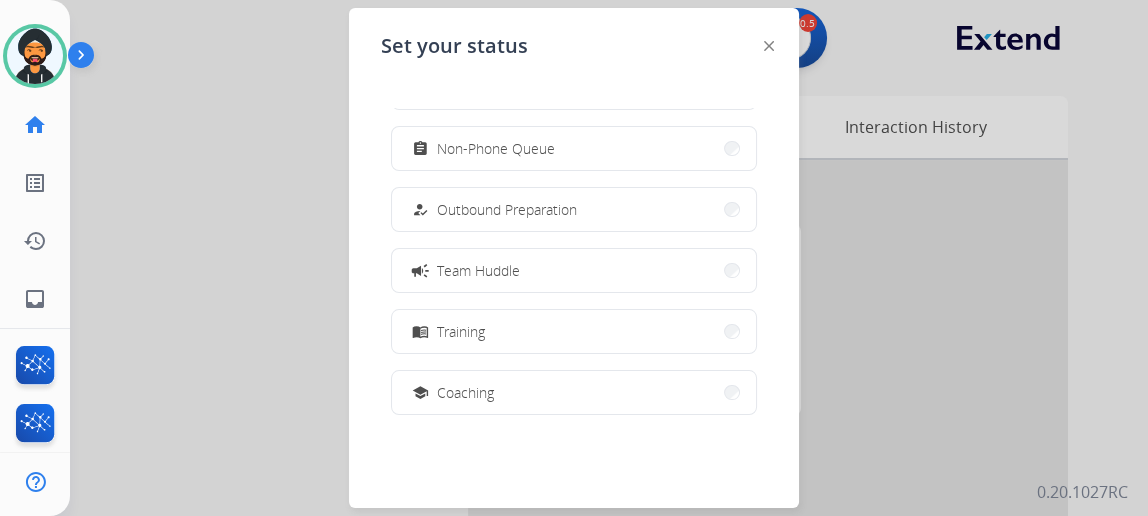 scroll, scrollTop: 376, scrollLeft: 0, axis: vertical 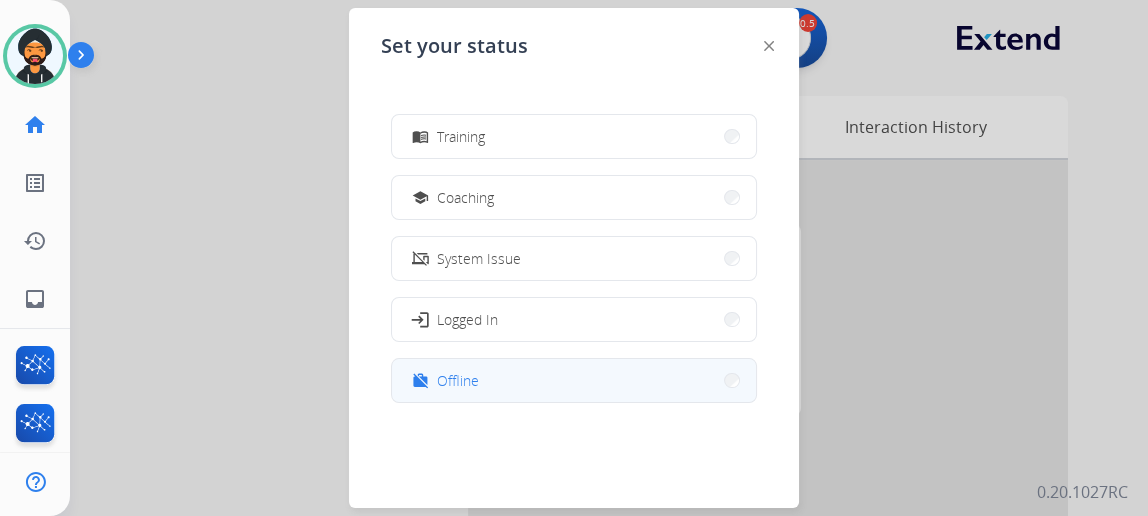 click on "work_off Offline" at bounding box center [574, 380] 